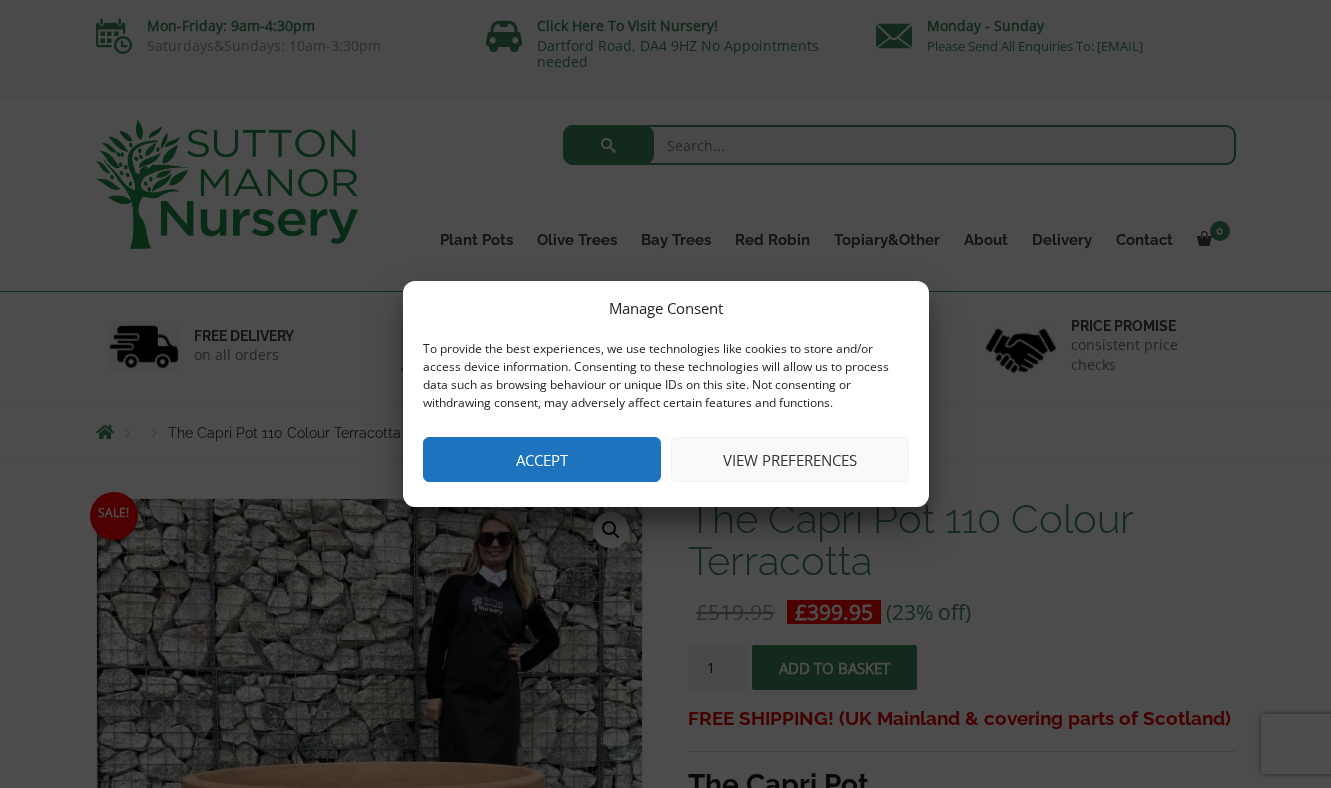 scroll, scrollTop: 0, scrollLeft: 0, axis: both 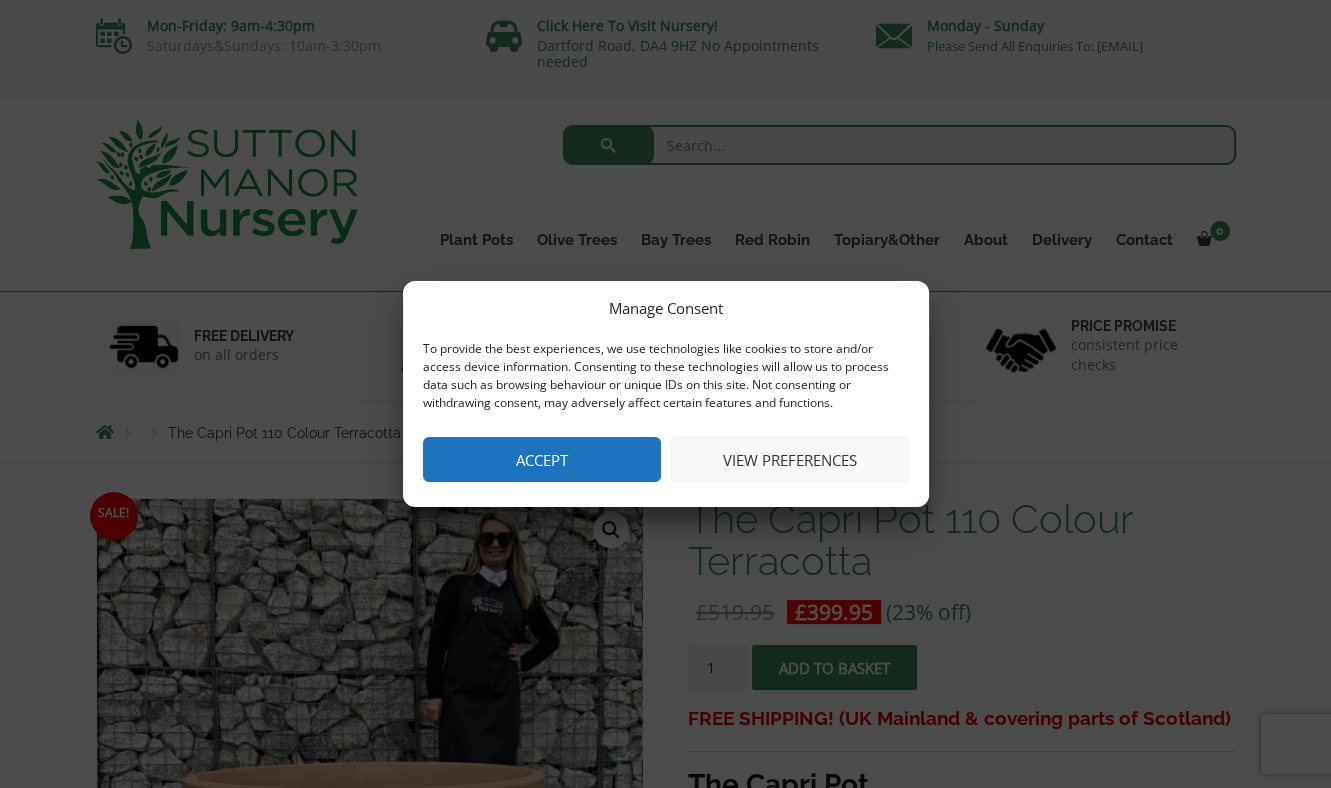 click on "Accept" at bounding box center (542, 459) 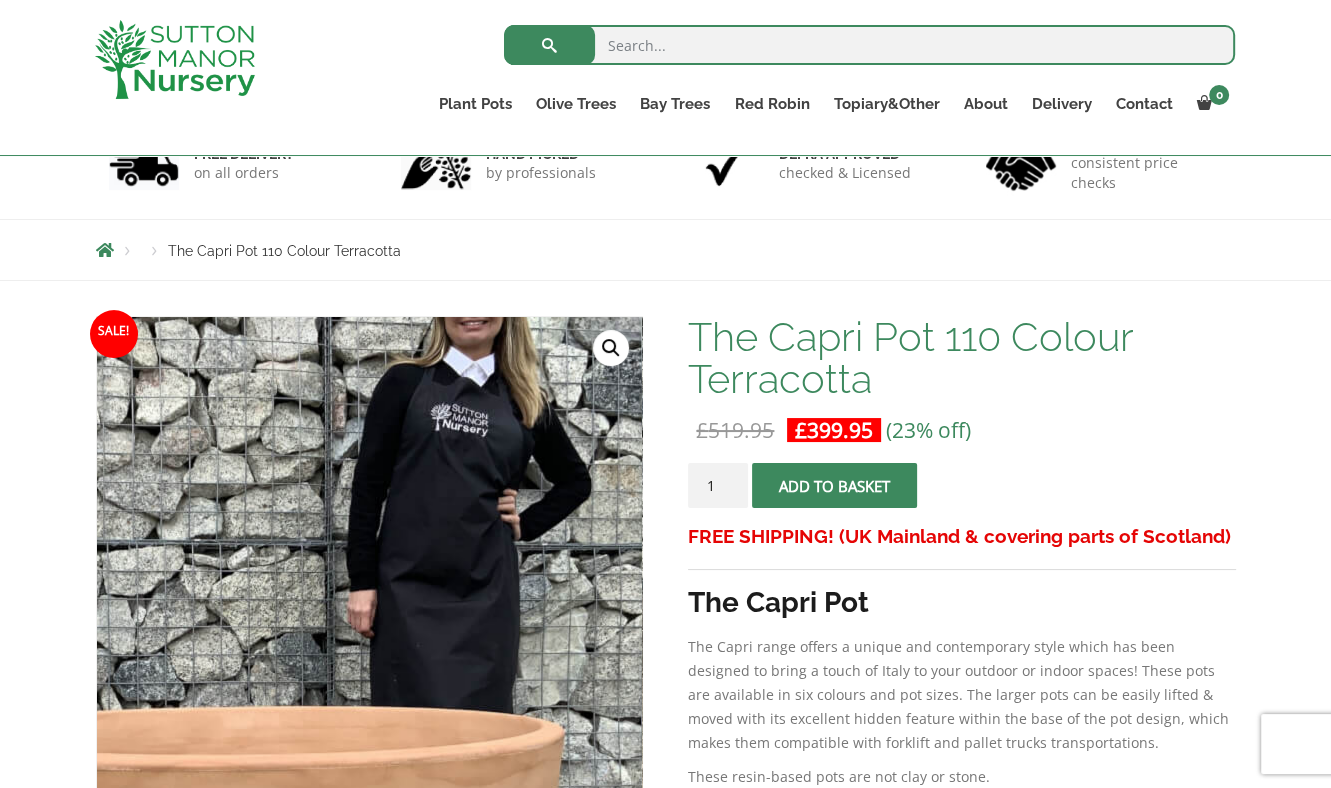 scroll, scrollTop: 380, scrollLeft: 0, axis: vertical 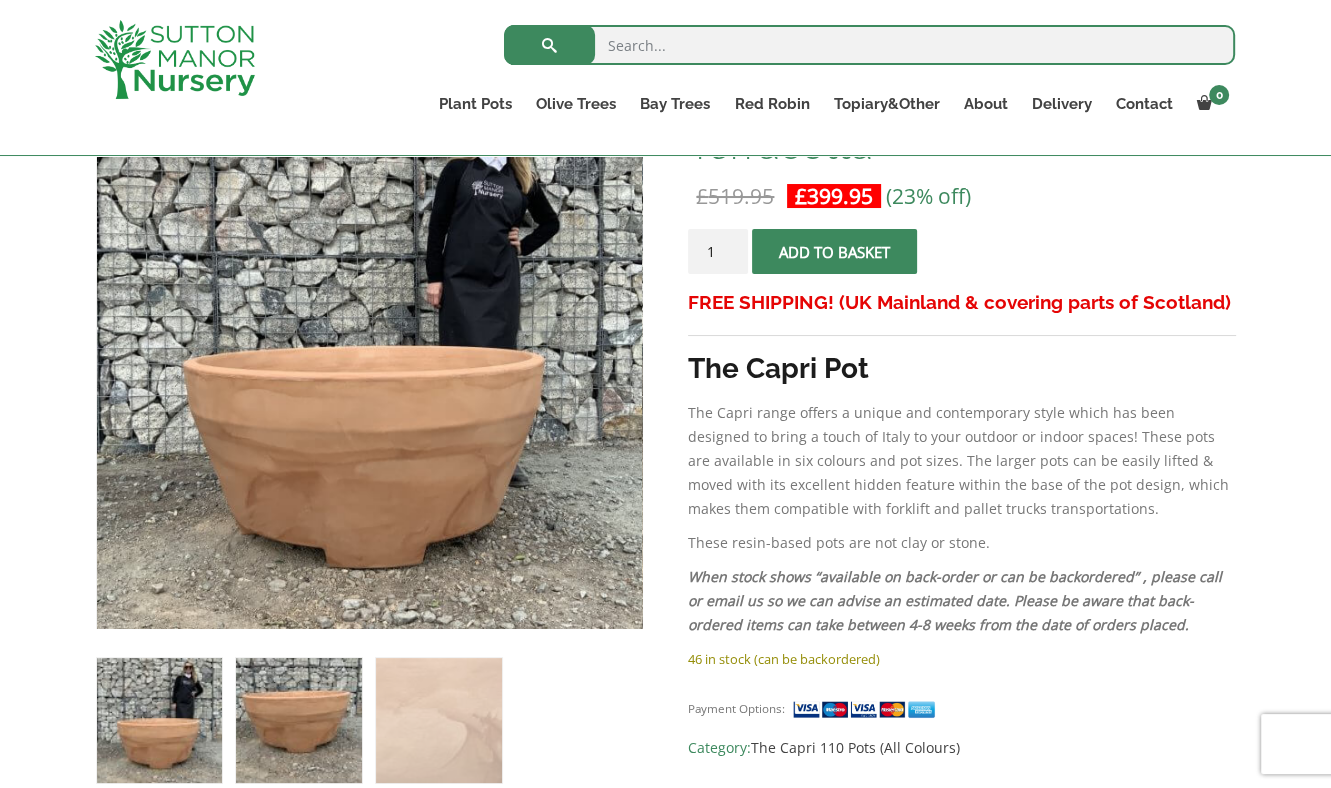 click at bounding box center (298, 720) 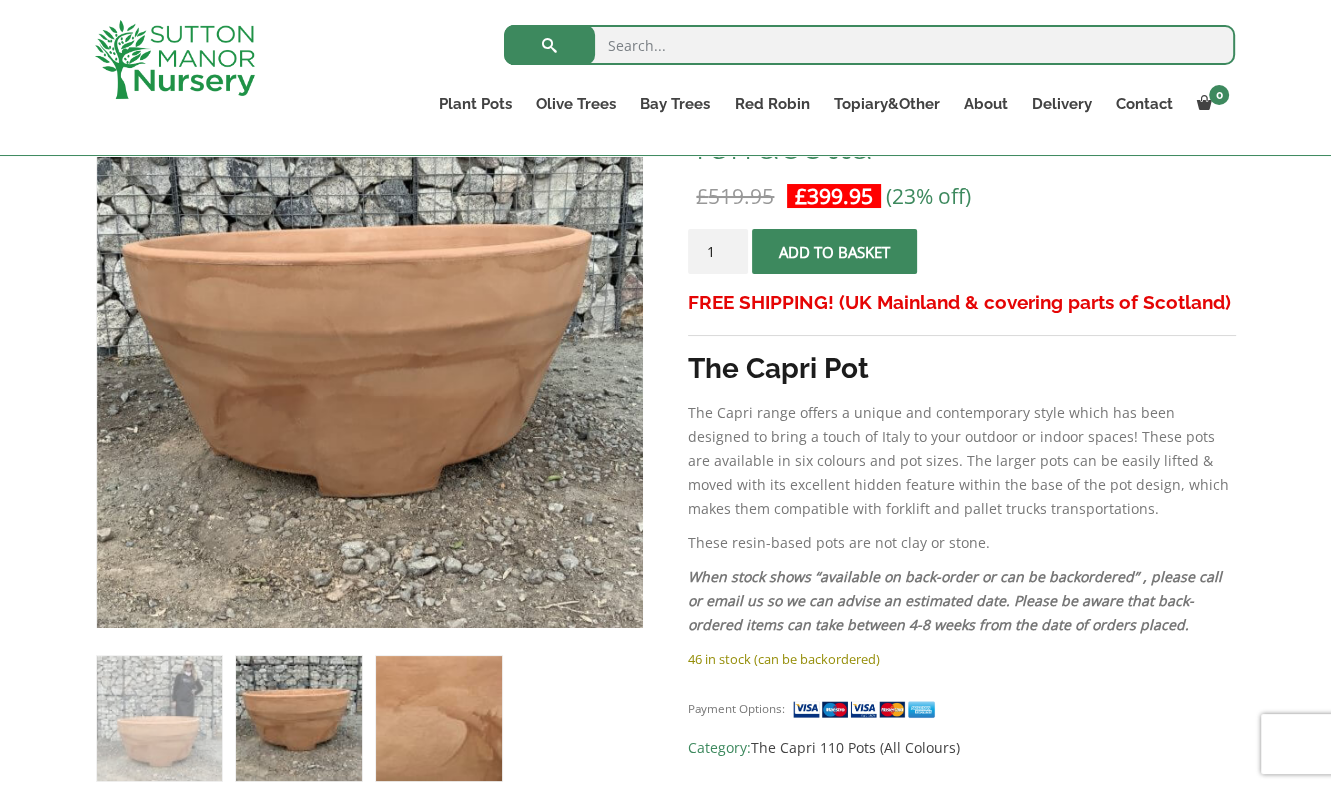 click at bounding box center [438, 718] 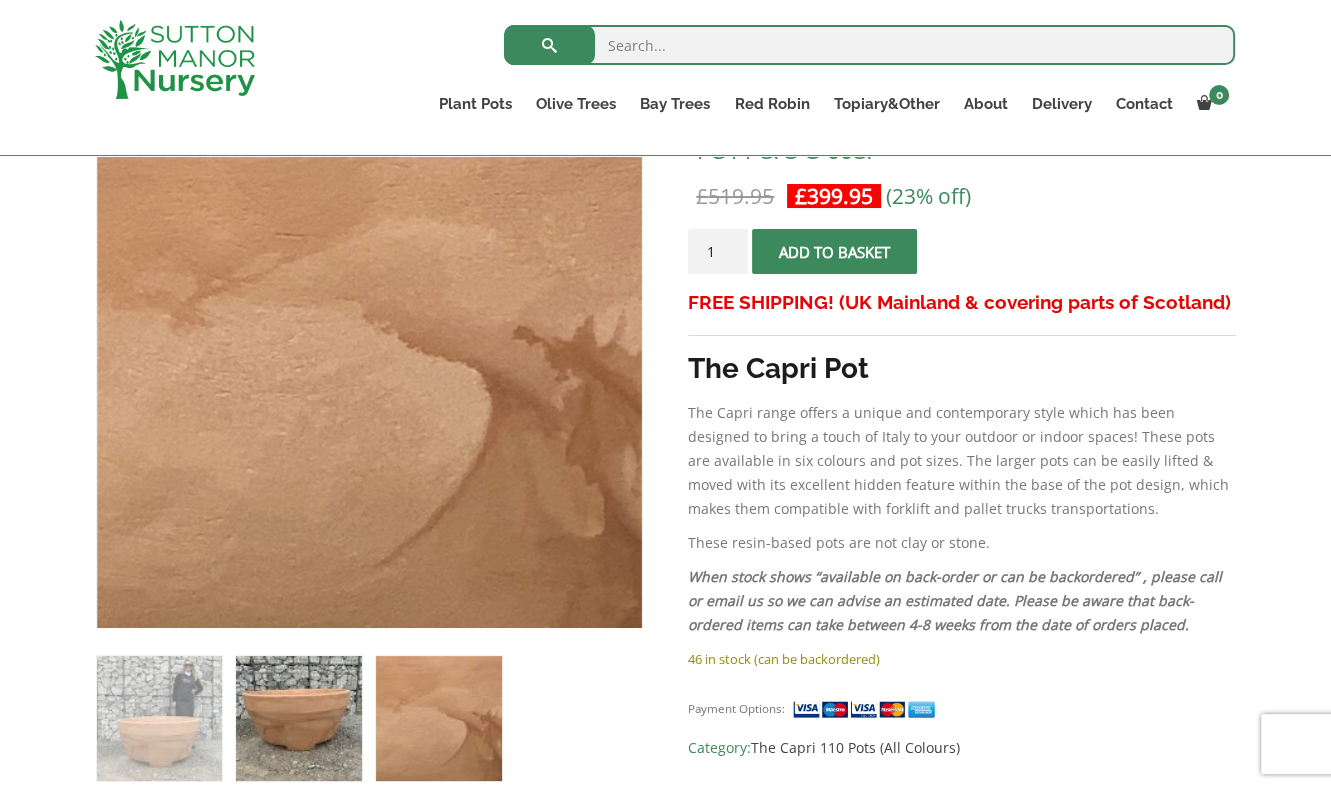 click at bounding box center [298, 718] 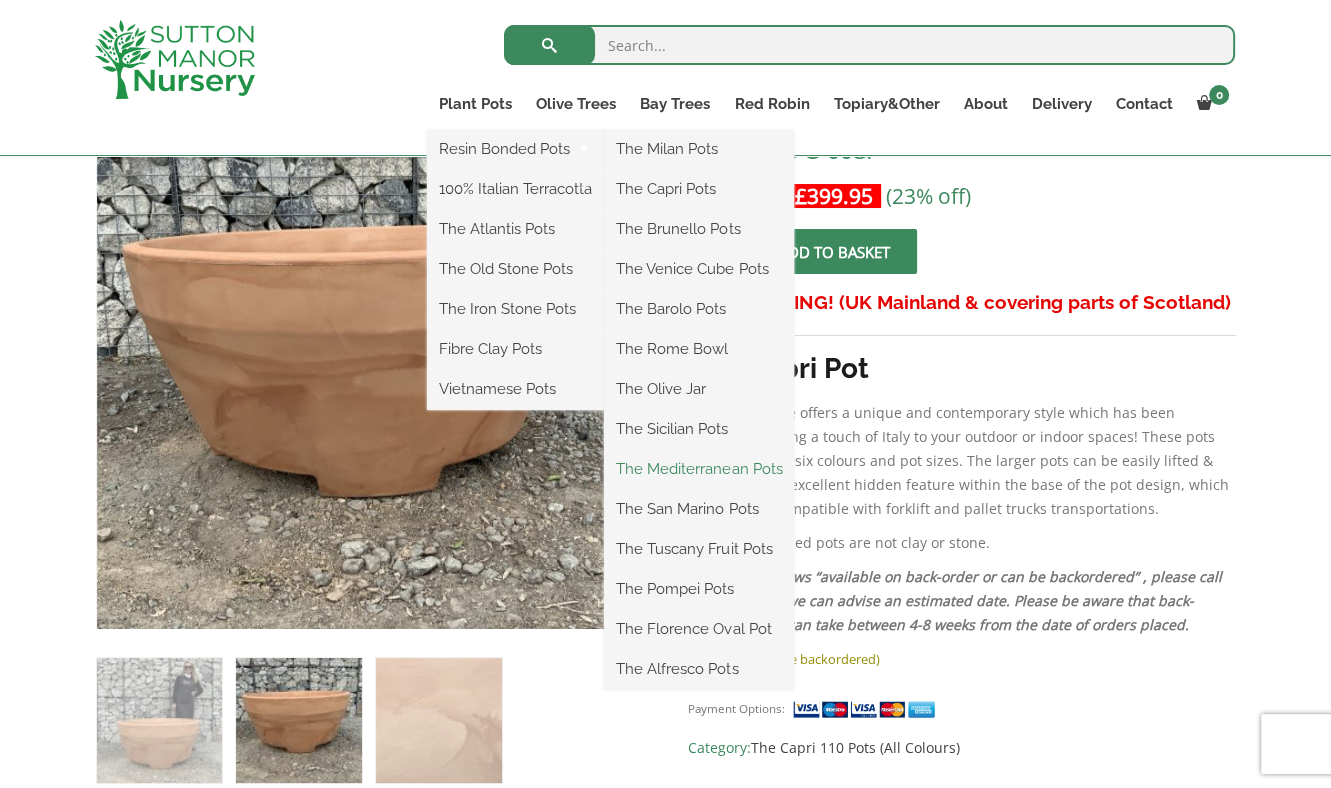 click on "The Mediterranean Pots" at bounding box center [699, 469] 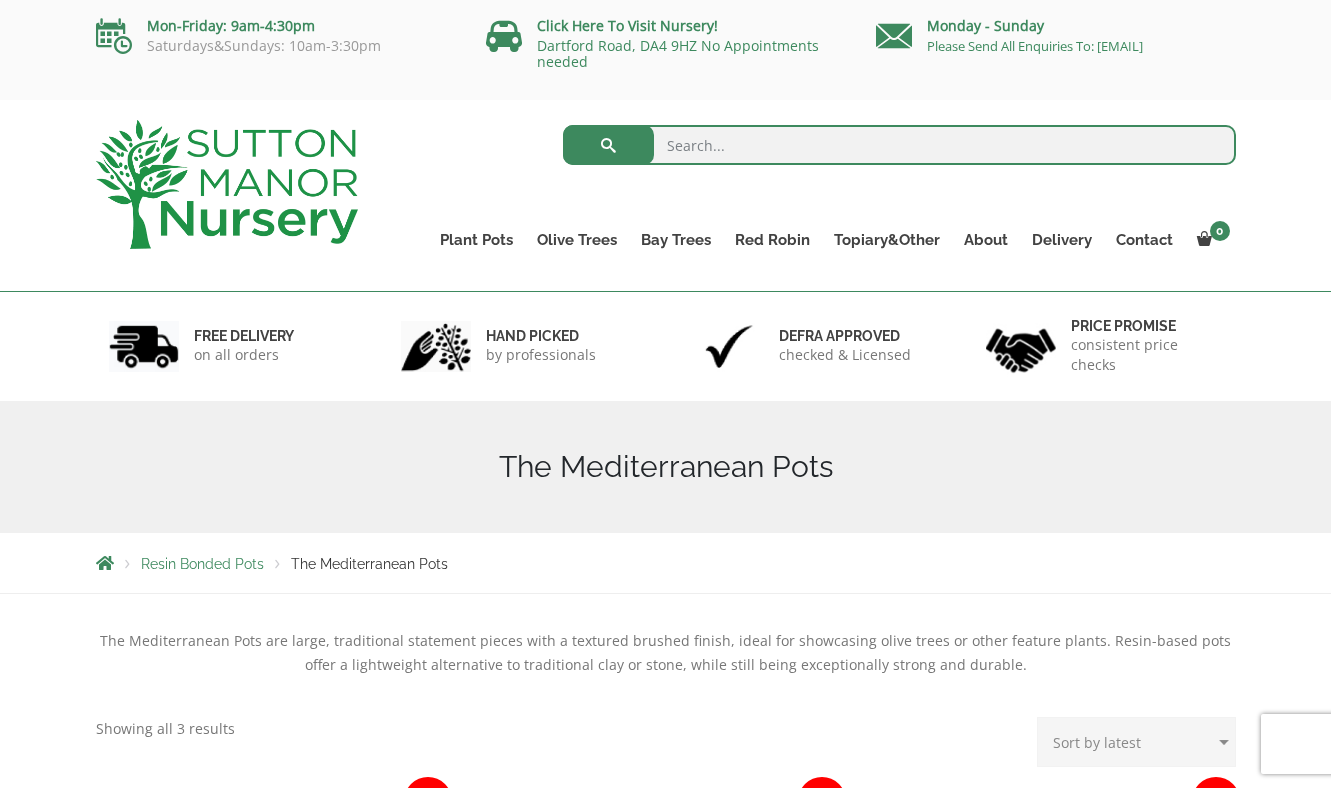 scroll, scrollTop: 0, scrollLeft: 0, axis: both 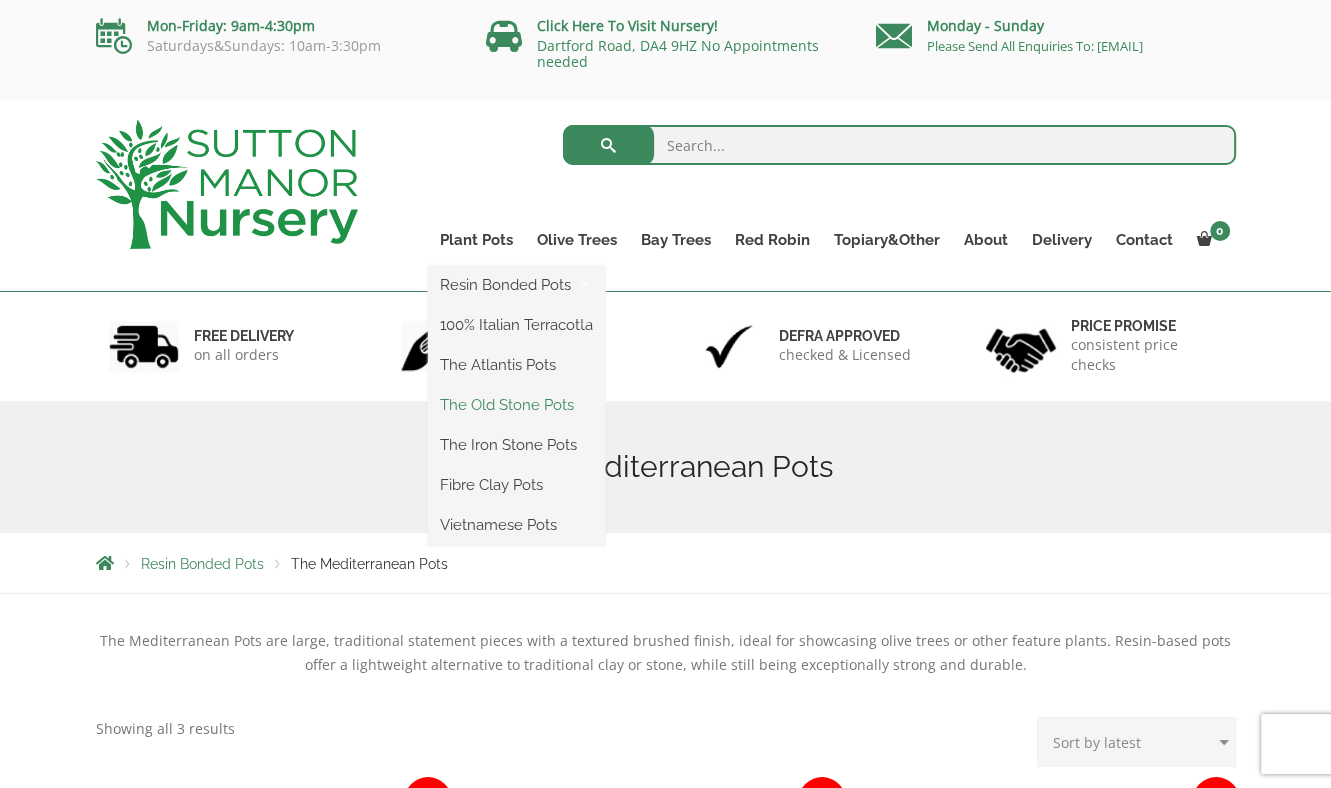 click on "The Old Stone Pots" at bounding box center (516, 405) 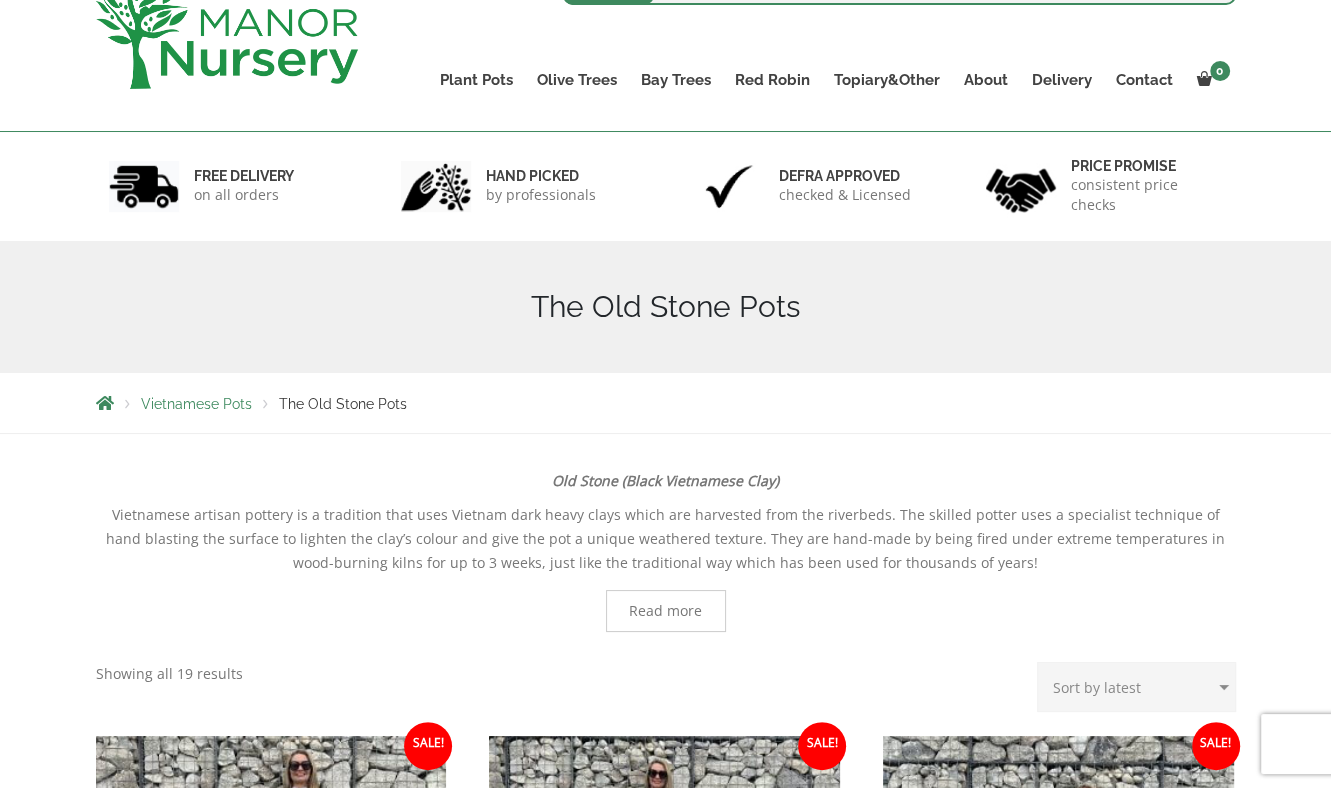 scroll, scrollTop: 0, scrollLeft: 0, axis: both 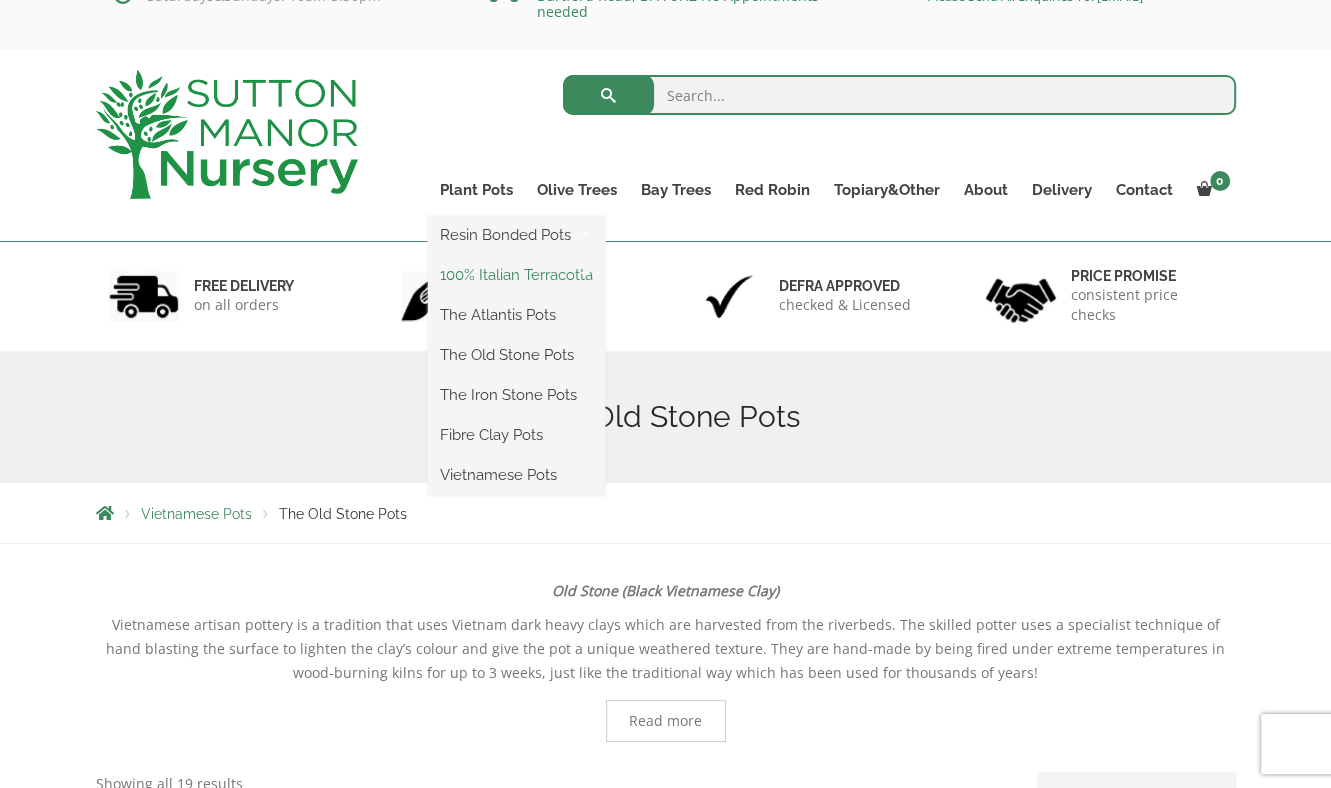 click on "100% Italian Terracotta" at bounding box center (516, 275) 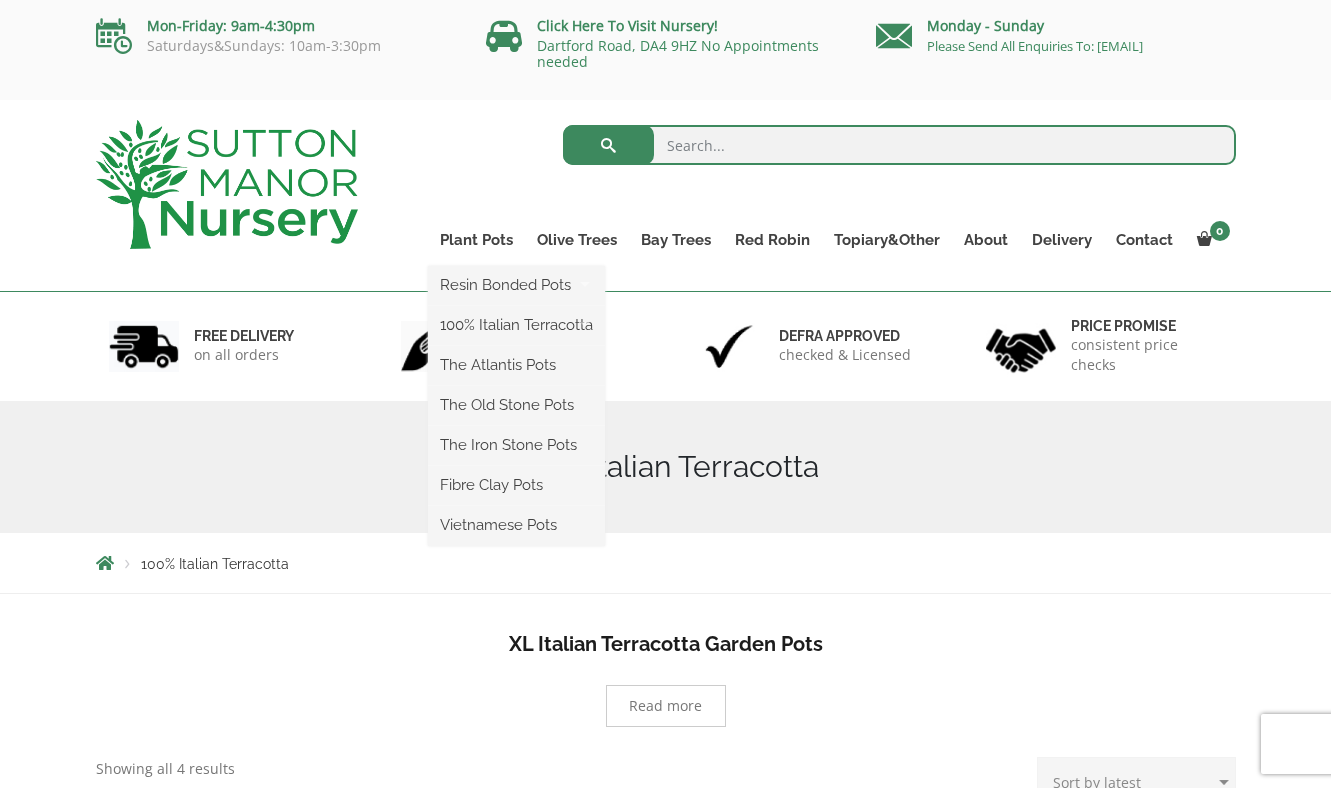scroll, scrollTop: 0, scrollLeft: 0, axis: both 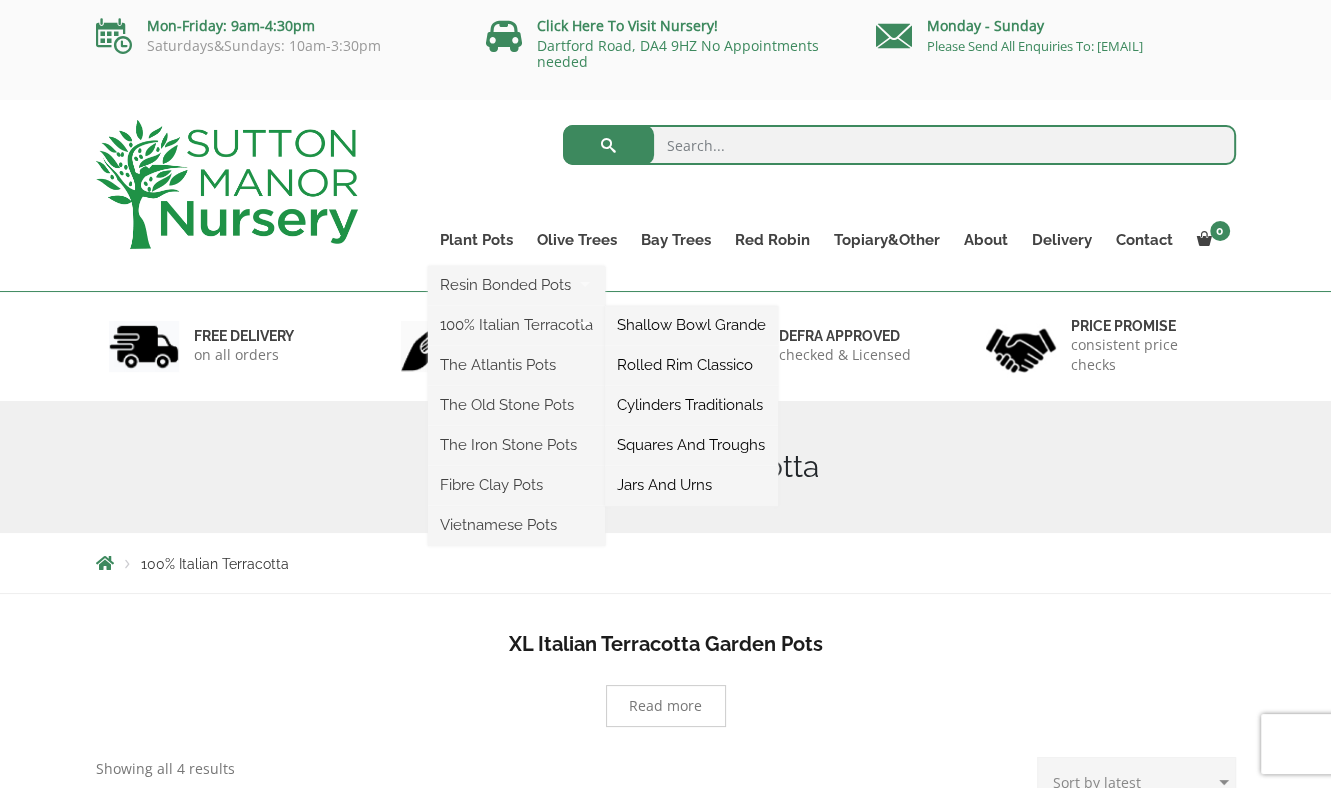 click on "Cylinders Traditionals" at bounding box center (691, 405) 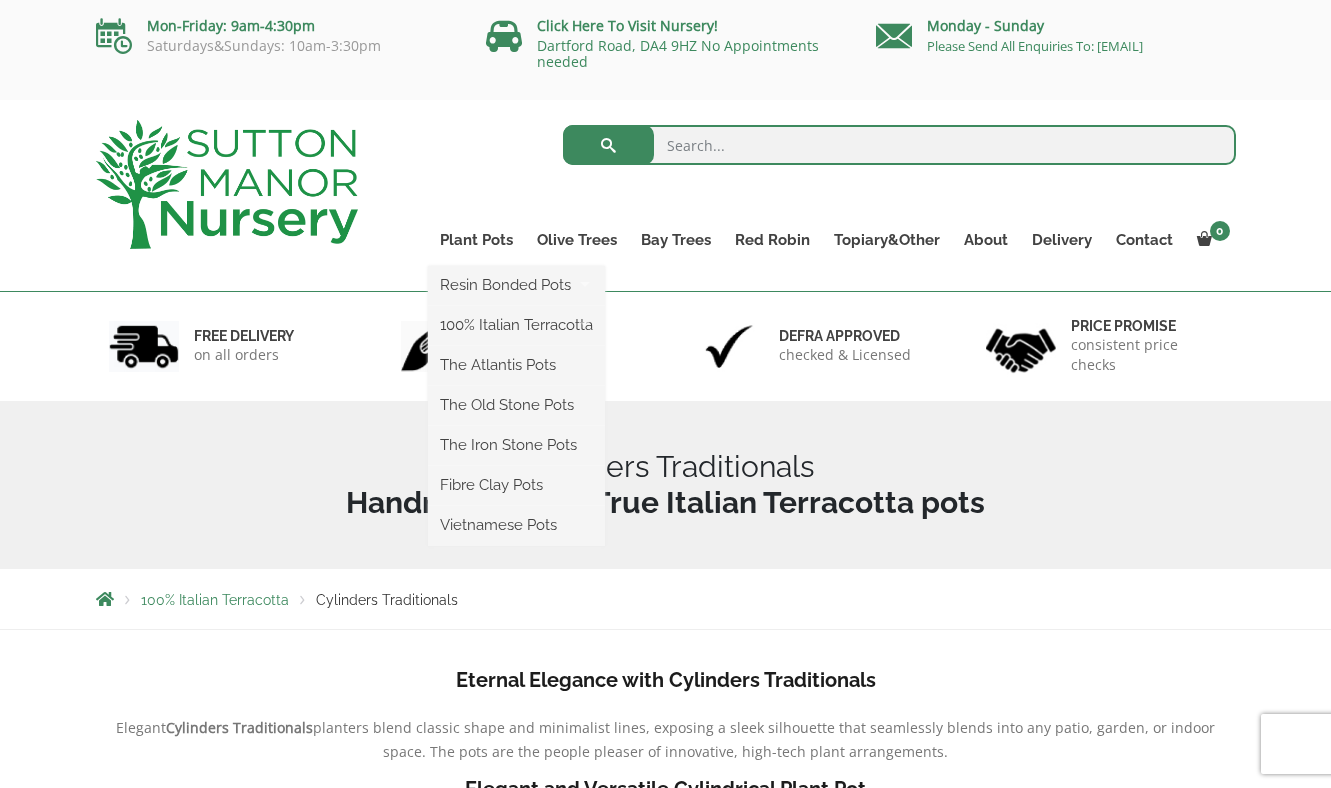 scroll, scrollTop: 0, scrollLeft: 0, axis: both 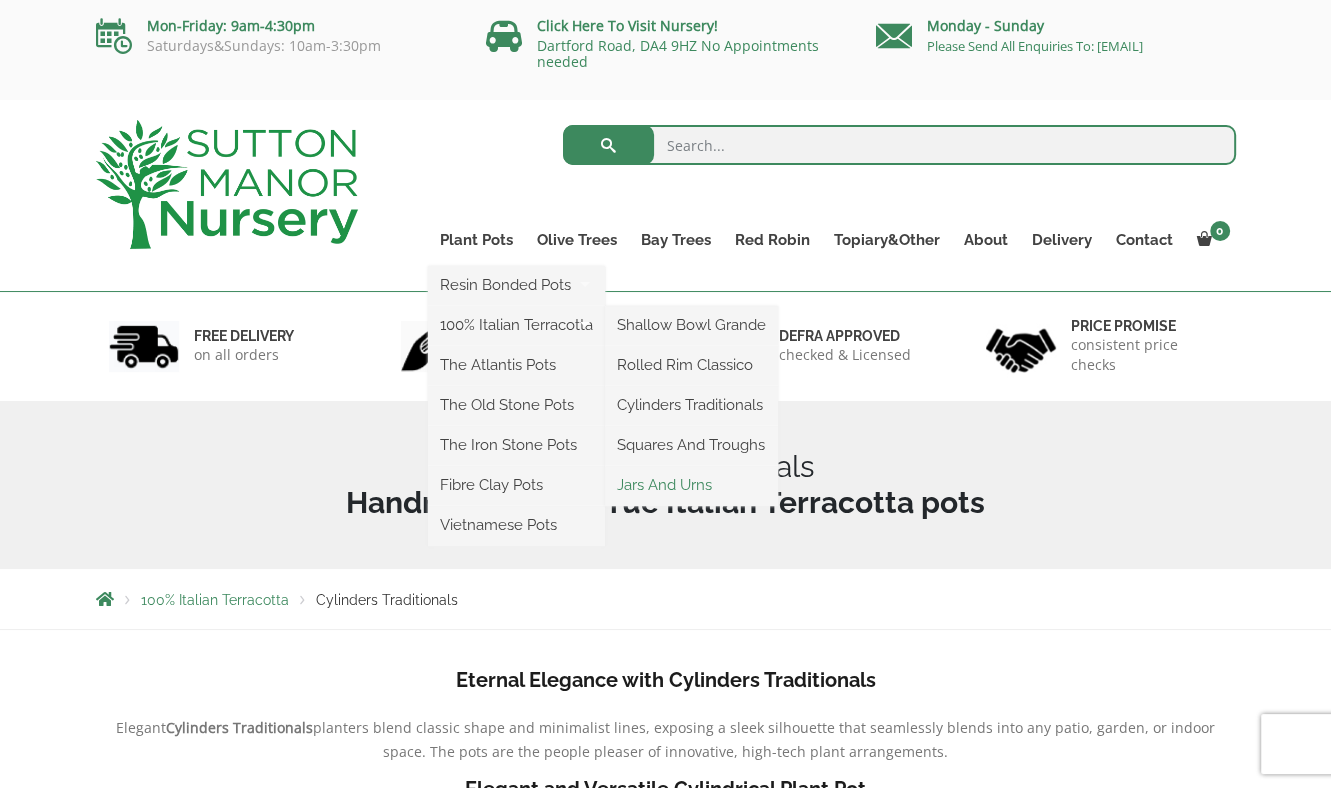 click on "Jars And Urns" at bounding box center [691, 485] 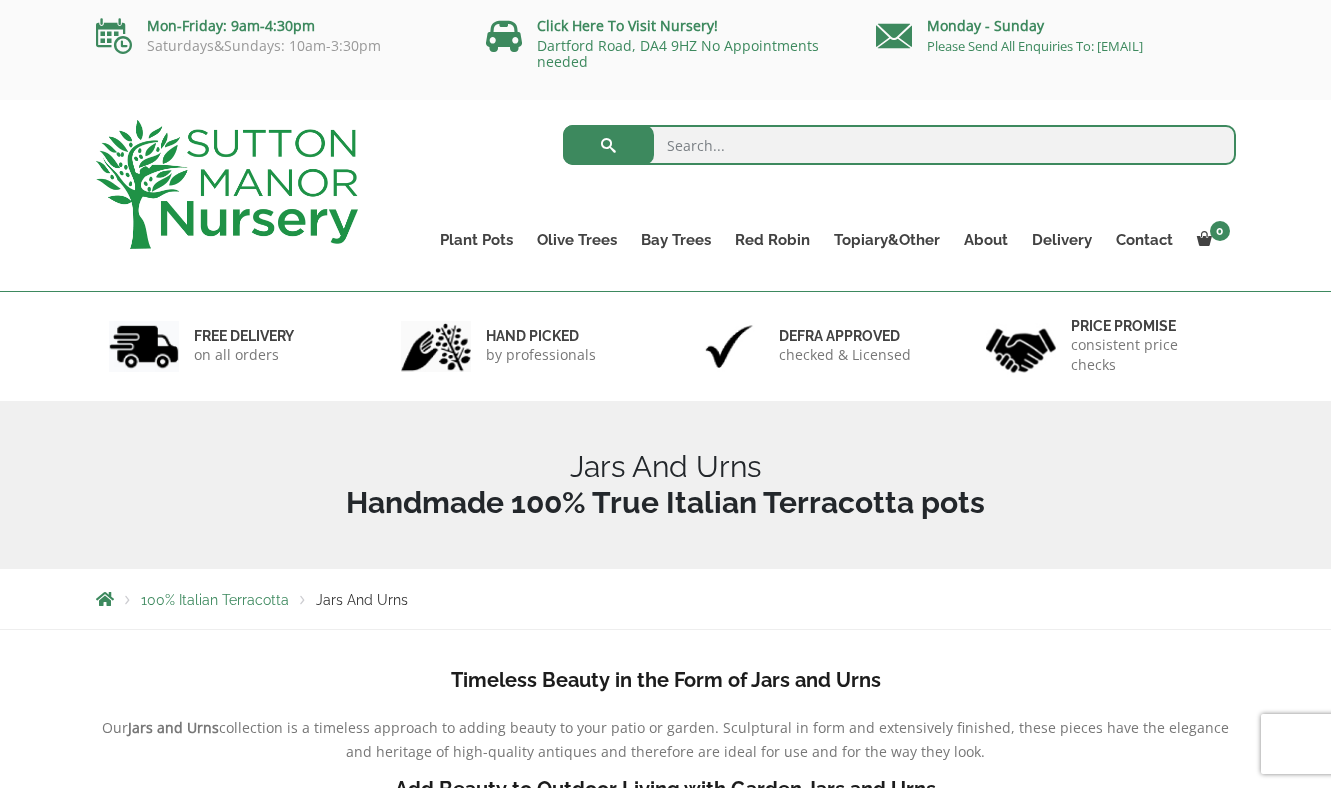 scroll, scrollTop: 0, scrollLeft: 0, axis: both 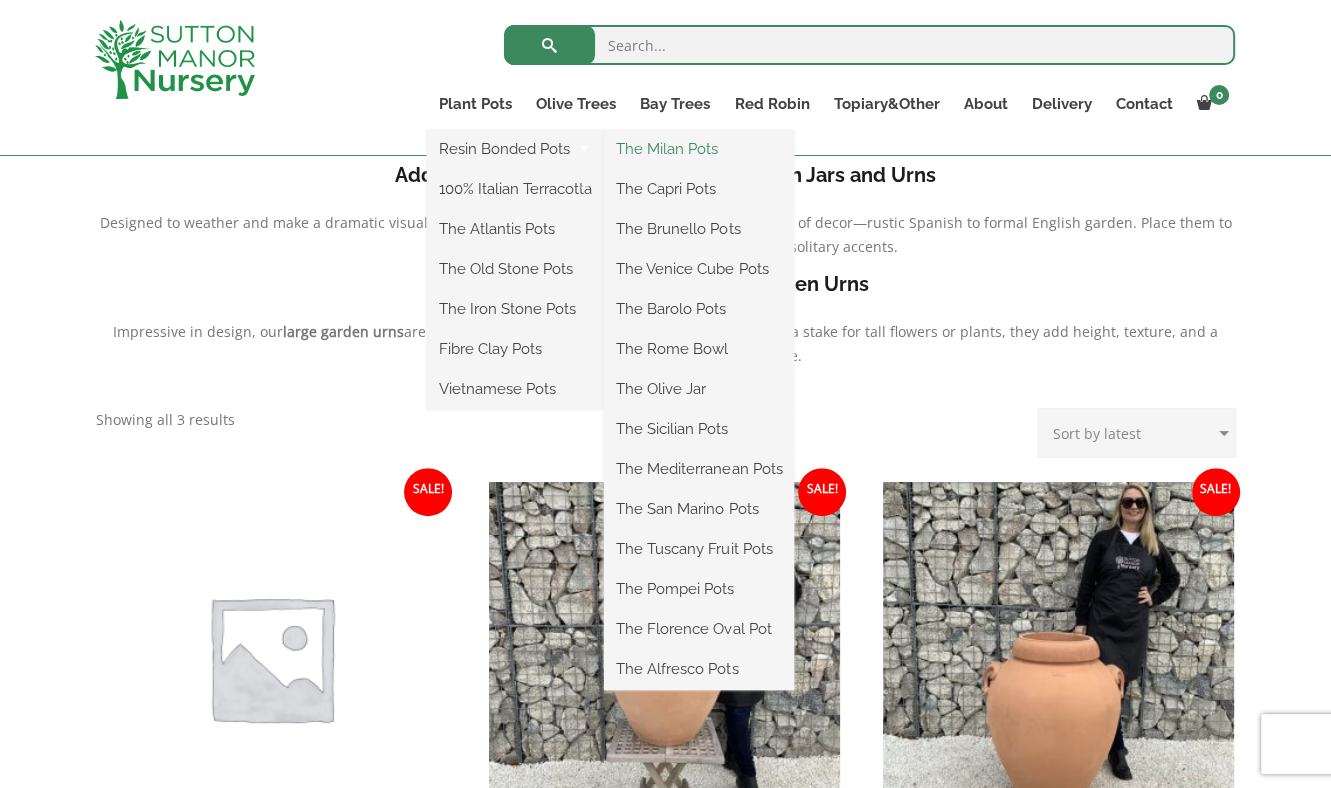 click on "The Milan Pots" at bounding box center [699, 149] 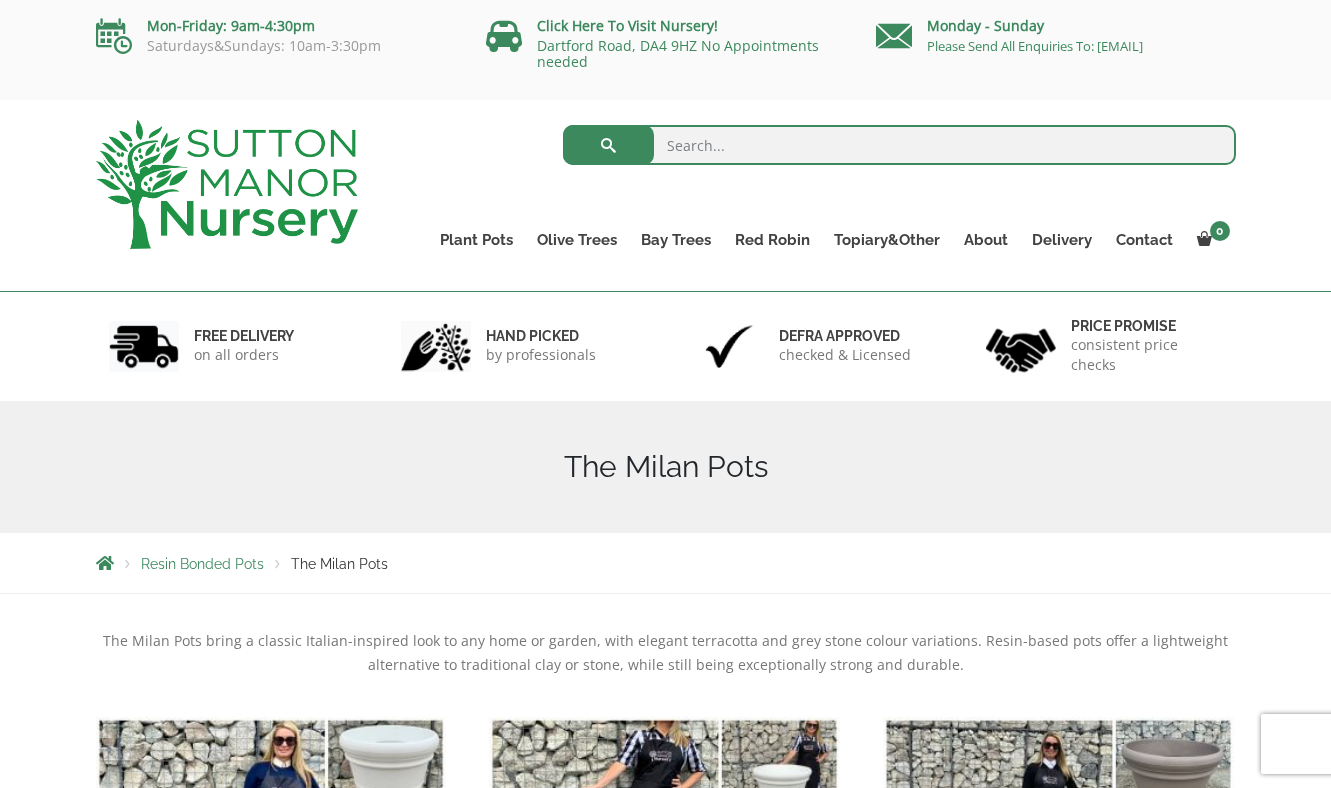 scroll, scrollTop: 0, scrollLeft: 0, axis: both 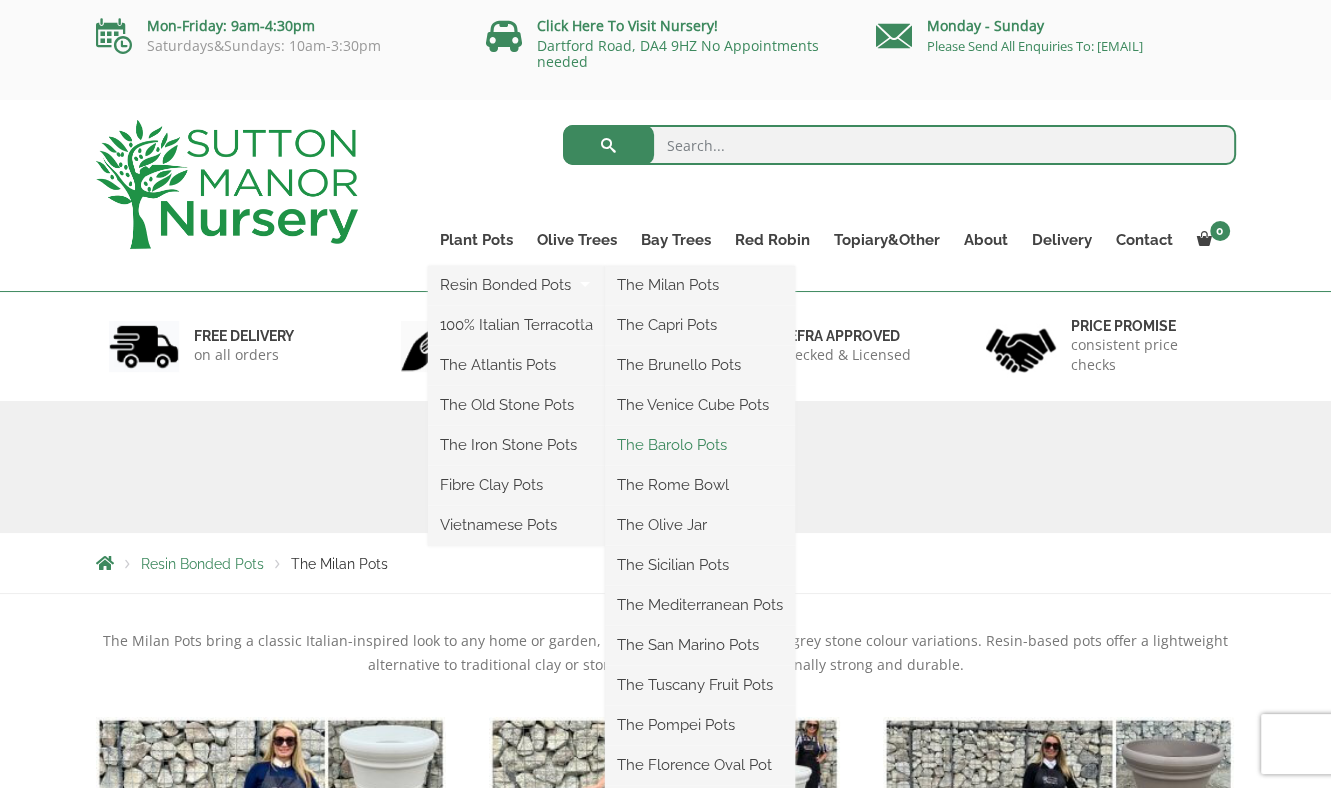 click on "The Barolo Pots" at bounding box center [700, 445] 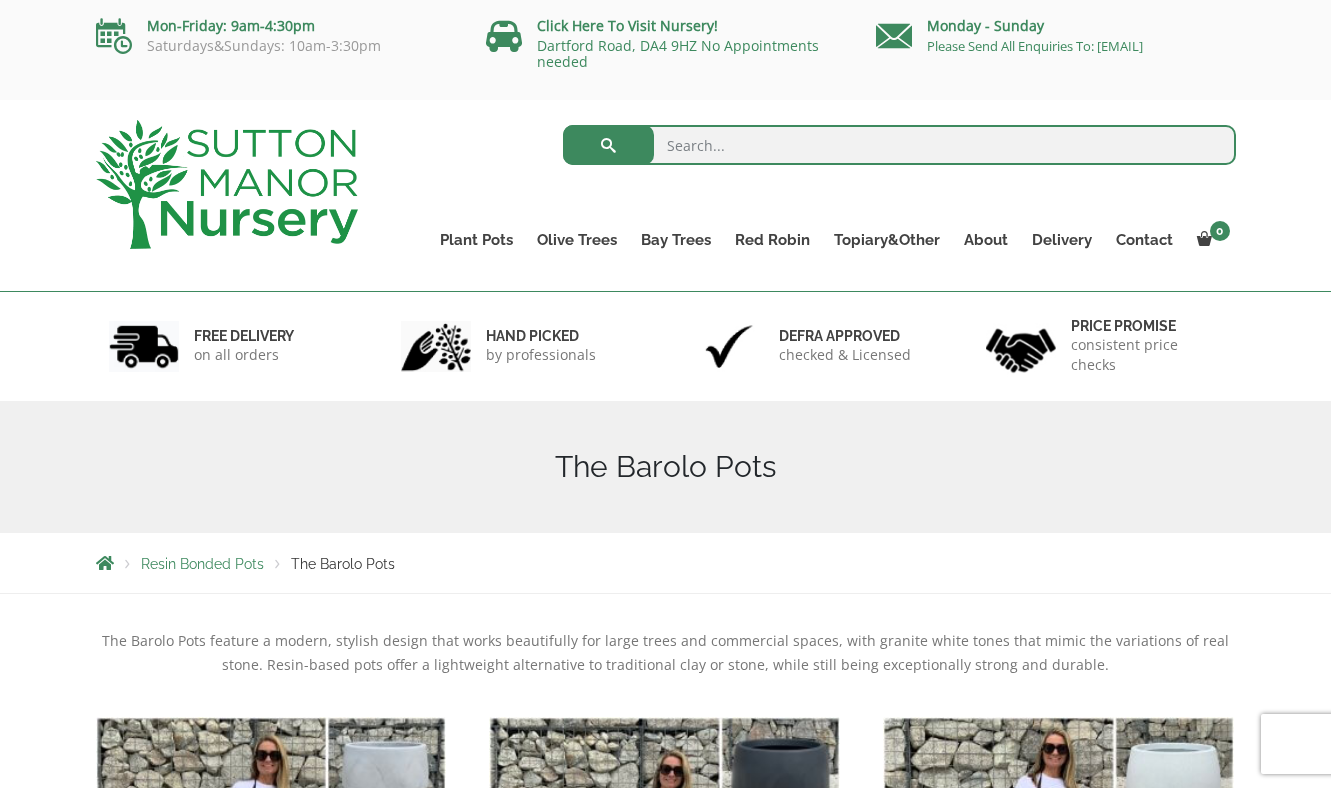 scroll, scrollTop: 300, scrollLeft: 0, axis: vertical 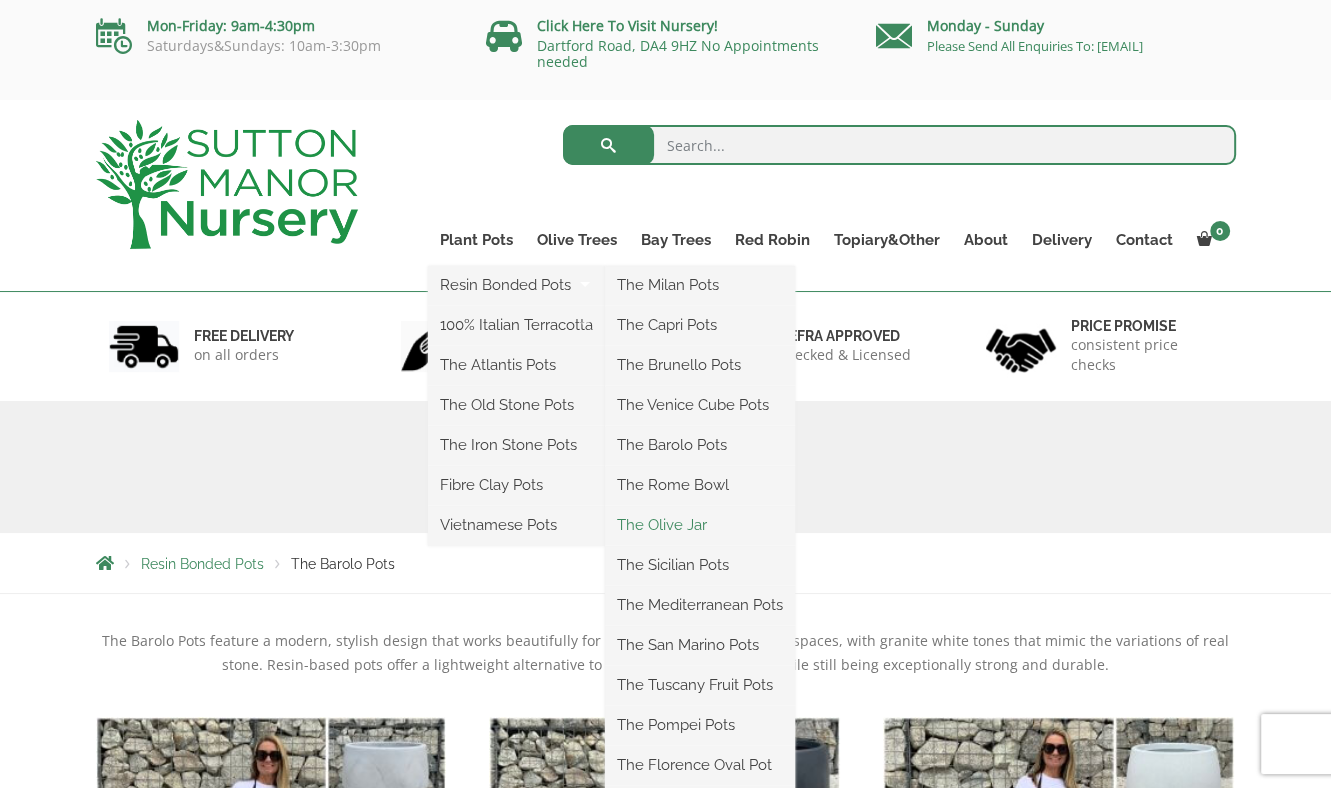 click on "The Olive Jar" at bounding box center [700, 525] 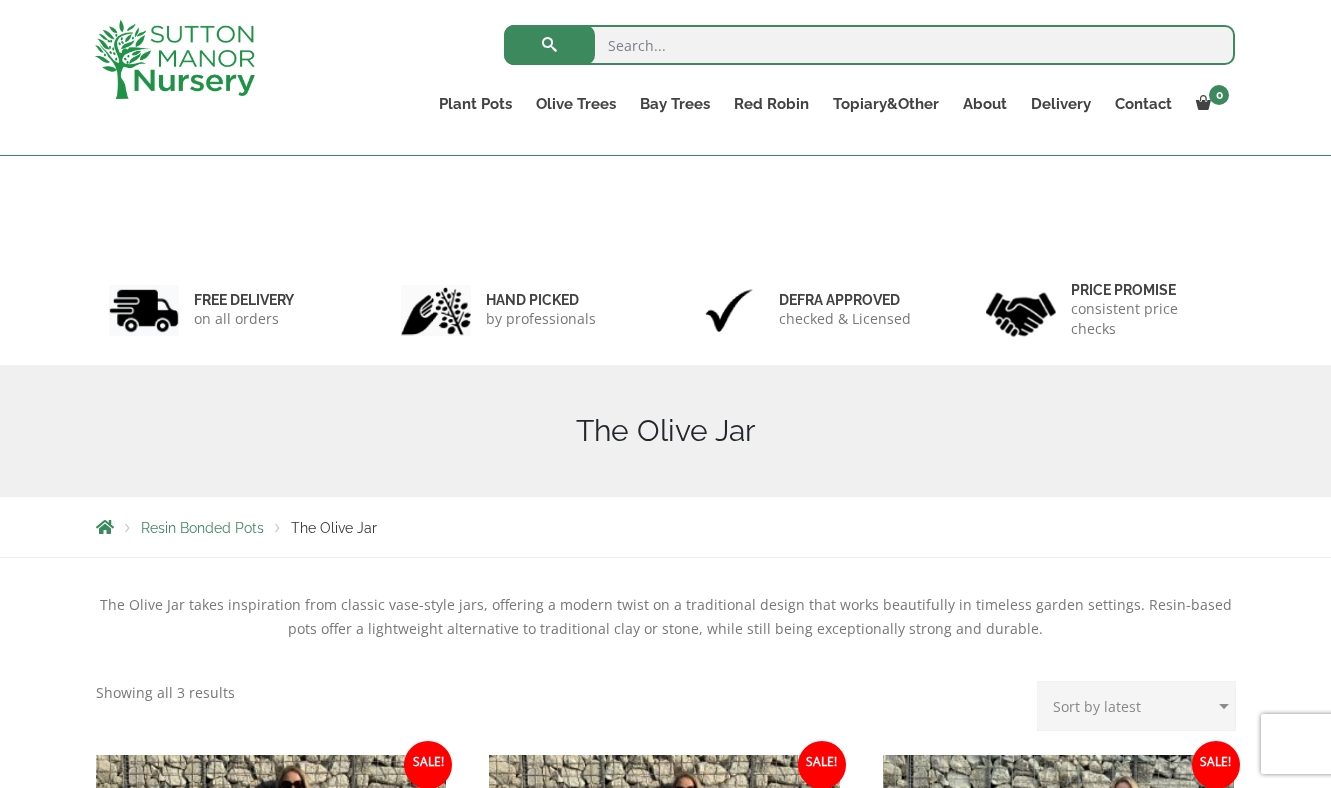 scroll, scrollTop: 600, scrollLeft: 0, axis: vertical 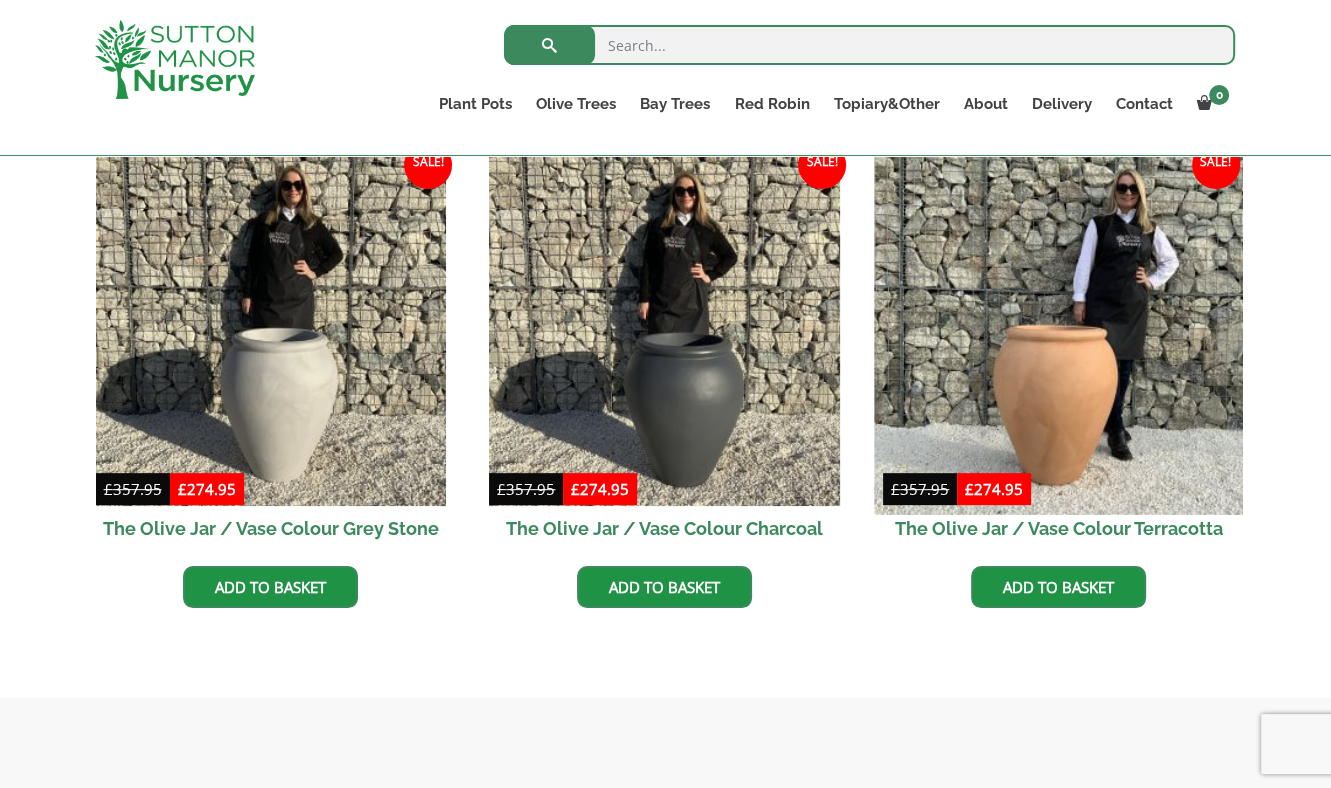 click at bounding box center (1058, 330) 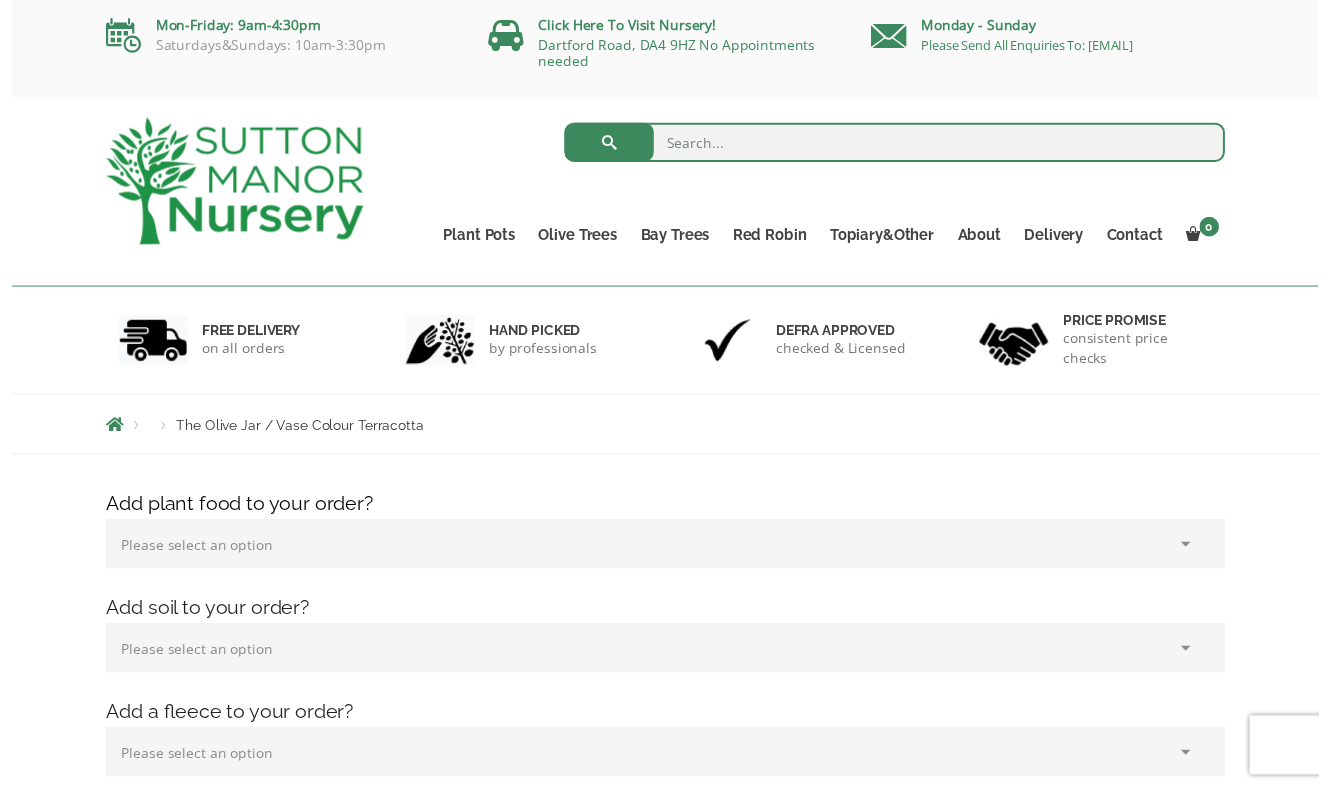 scroll, scrollTop: 0, scrollLeft: 0, axis: both 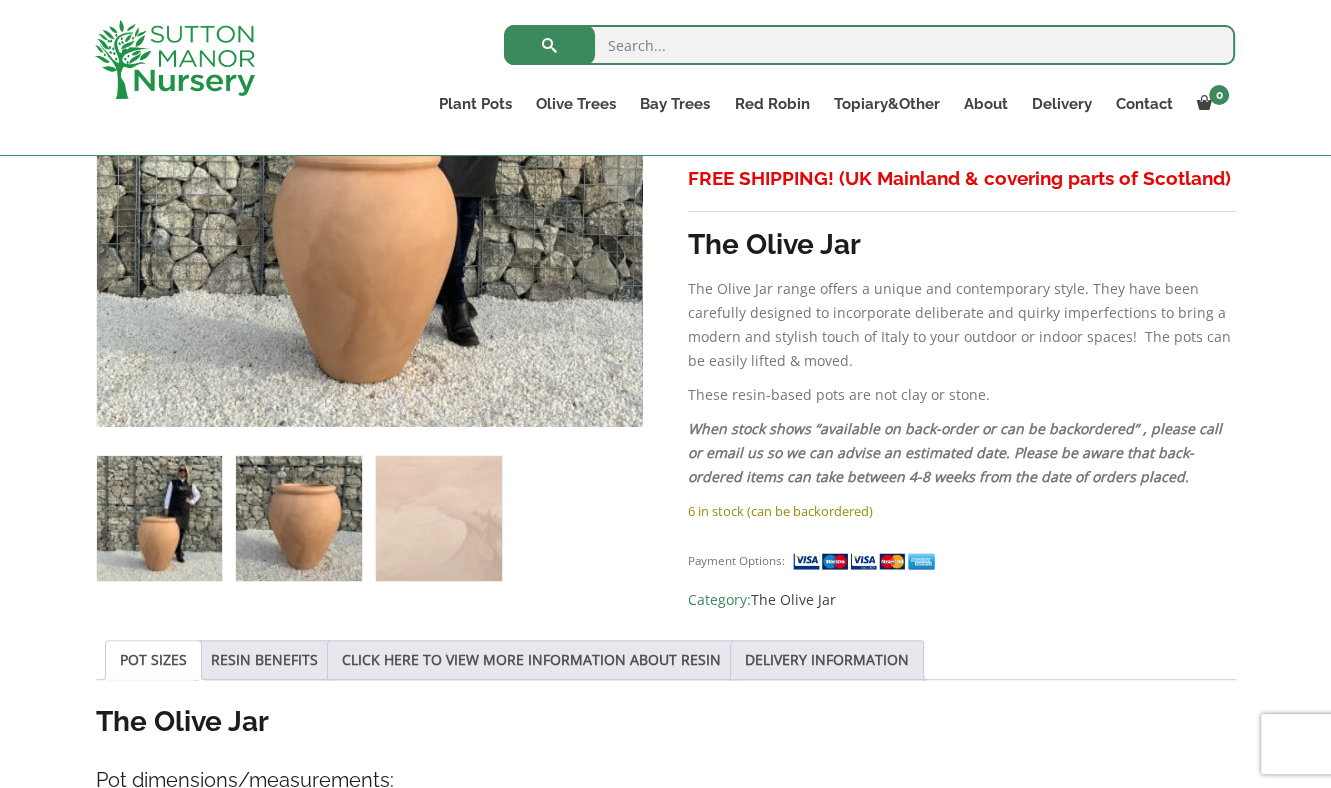 click at bounding box center (298, 518) 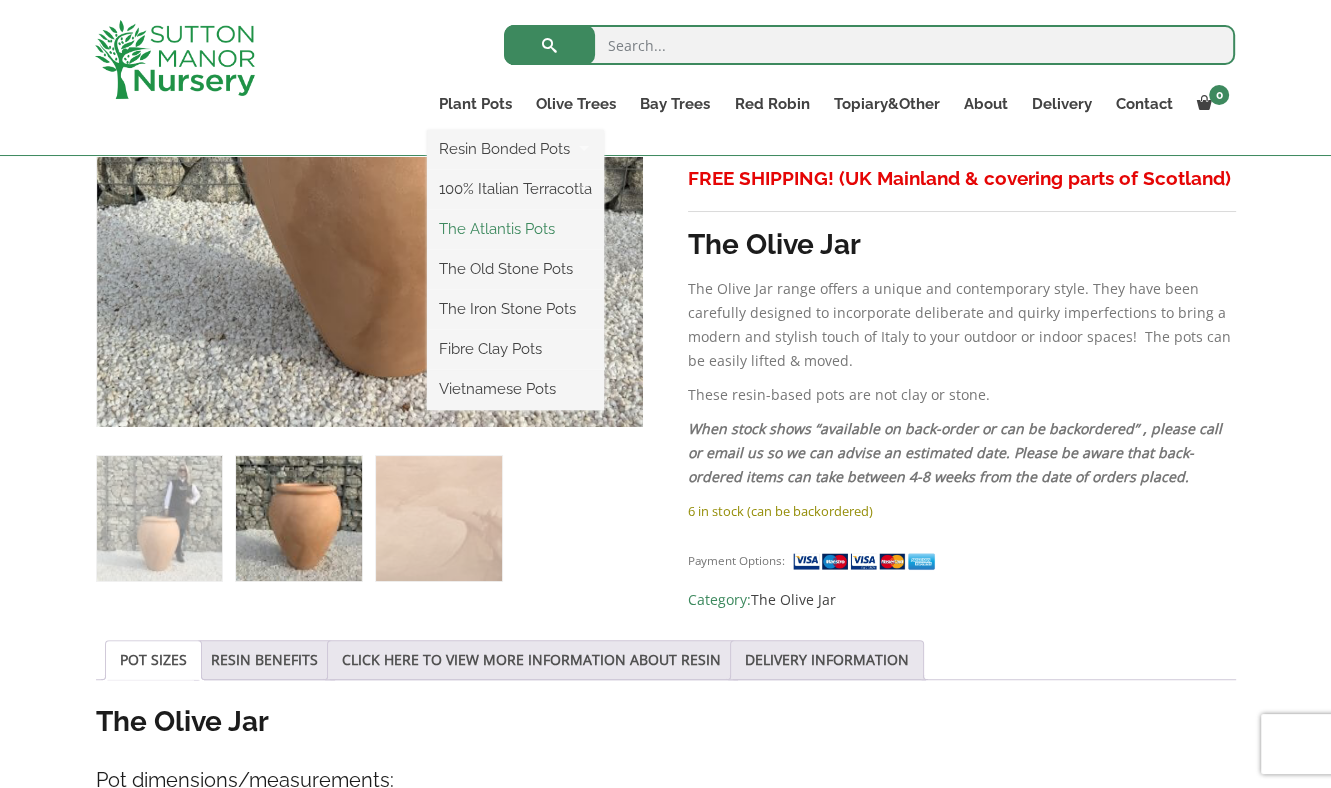 click on "The Atlantis Pots" at bounding box center (515, 229) 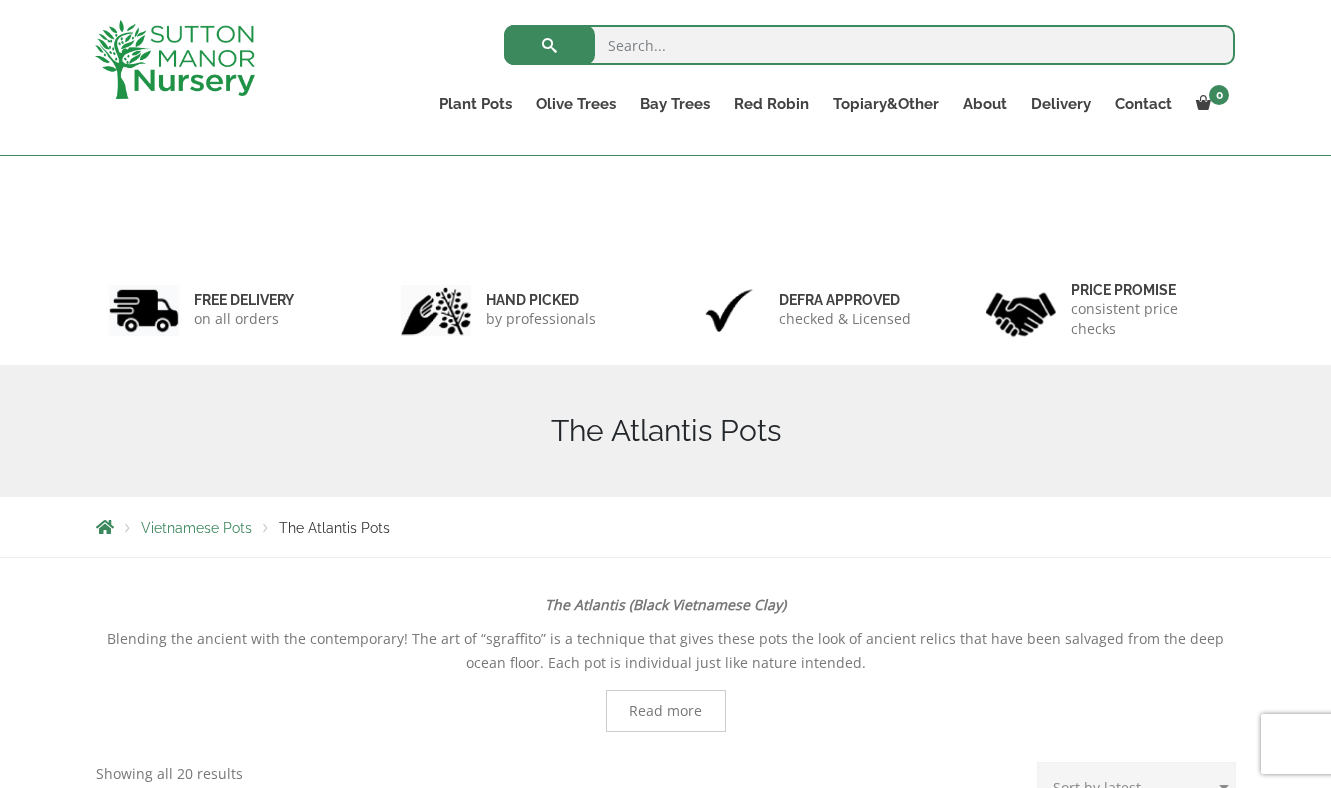 scroll, scrollTop: 600, scrollLeft: 0, axis: vertical 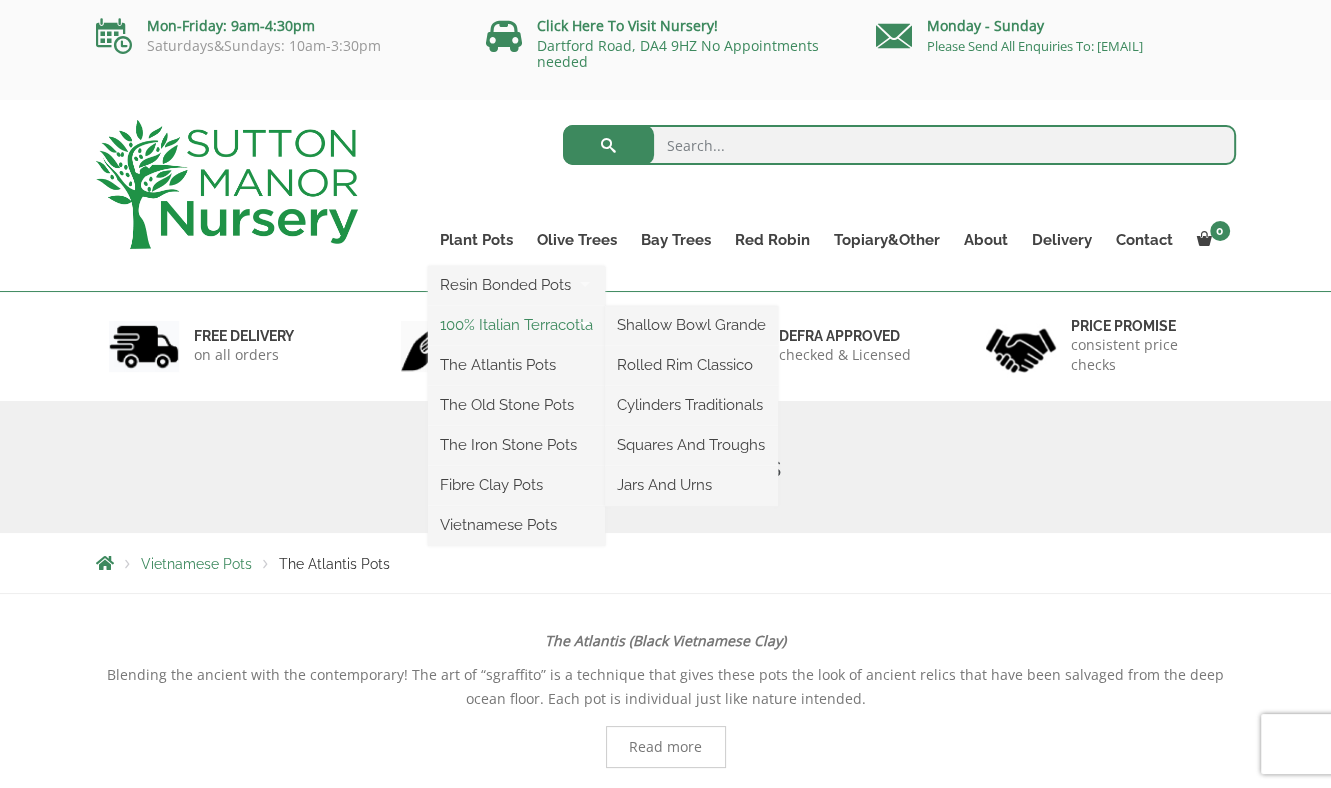 click on "100% Italian Terracotta" at bounding box center (516, 325) 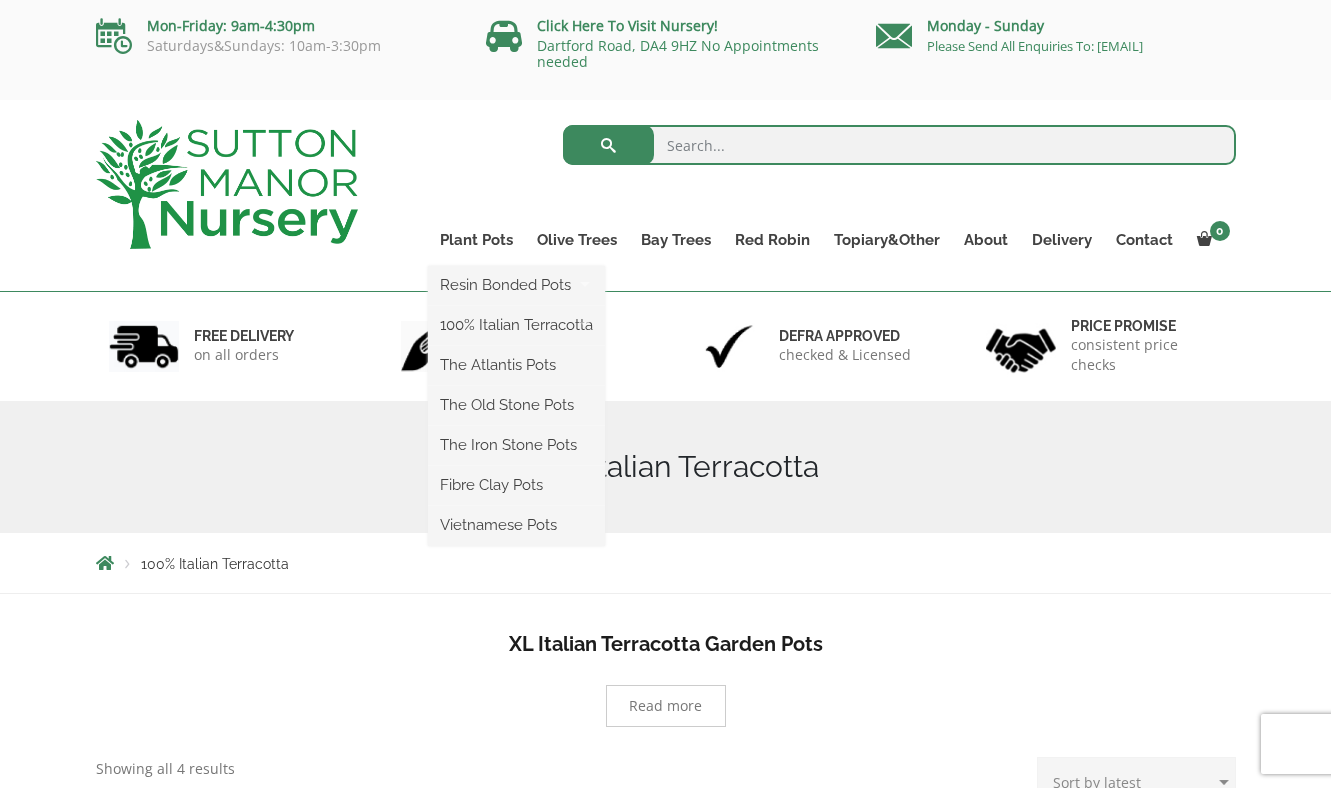 scroll, scrollTop: 0, scrollLeft: 0, axis: both 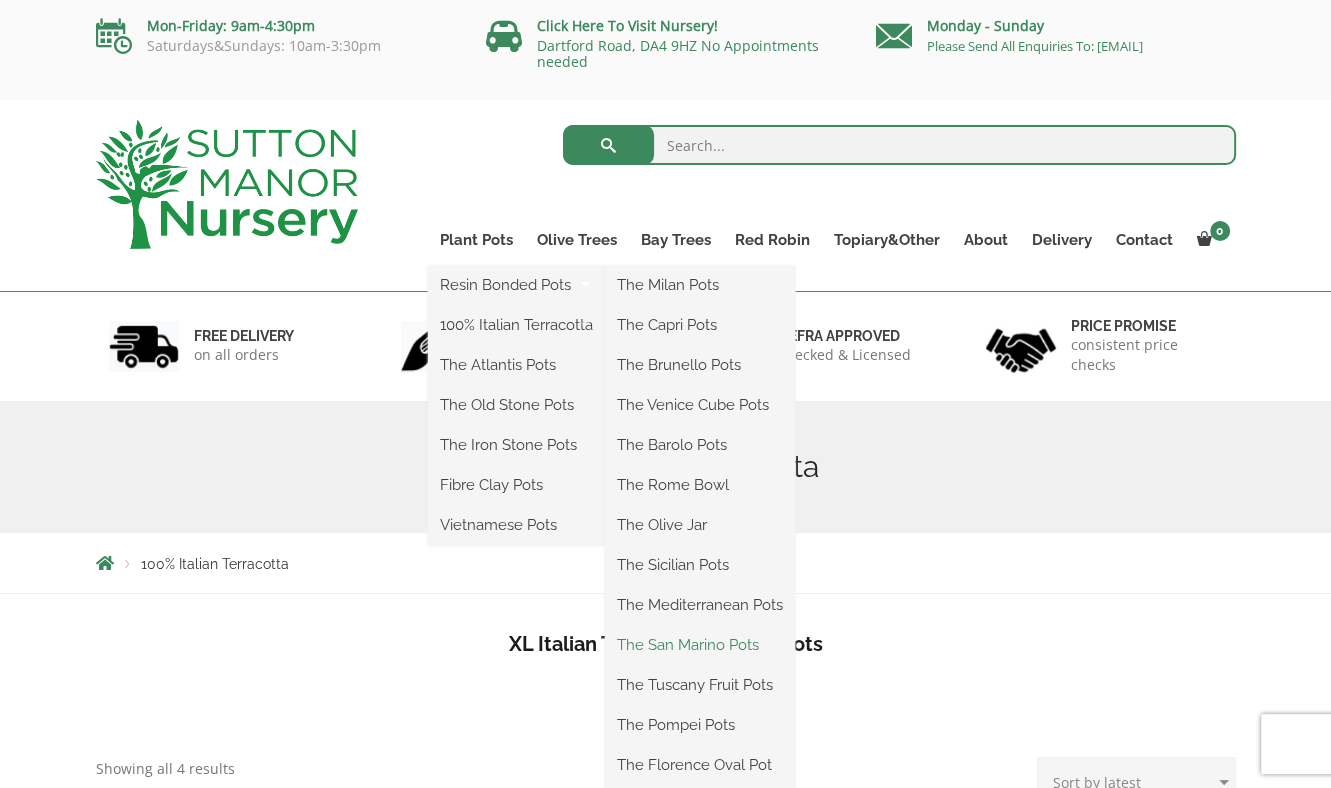click on "The San Marino Pots" at bounding box center [700, 645] 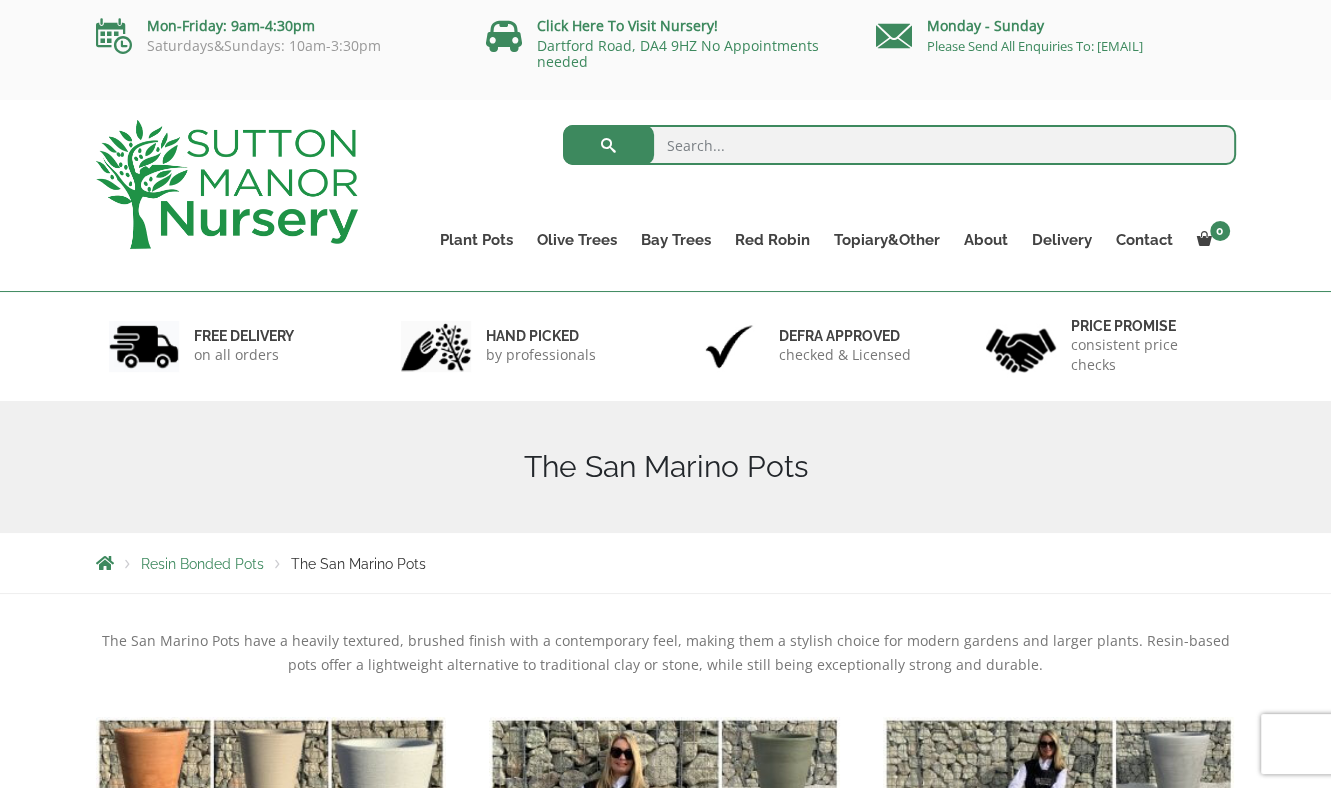 scroll, scrollTop: 383, scrollLeft: 0, axis: vertical 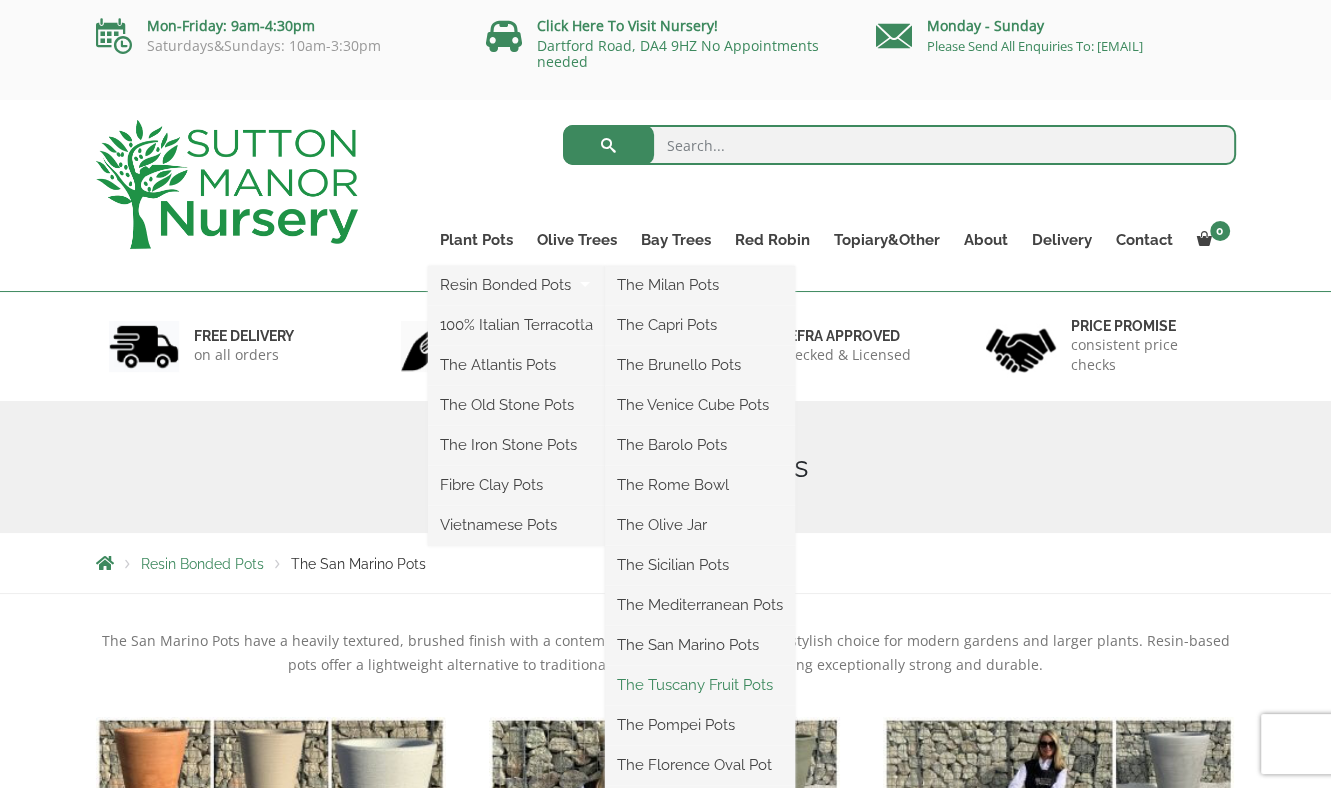 click on "The Tuscany Fruit Pots" at bounding box center [700, 685] 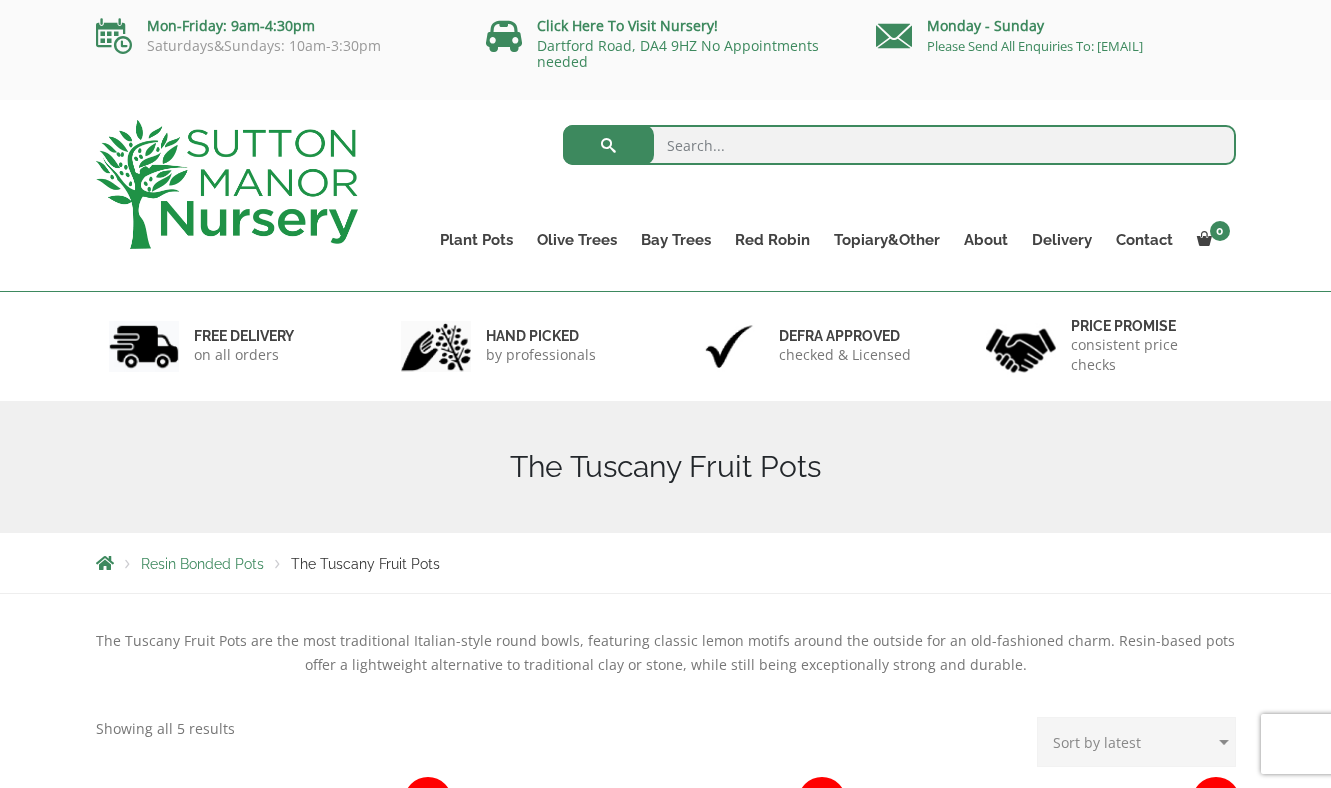 scroll, scrollTop: 0, scrollLeft: 0, axis: both 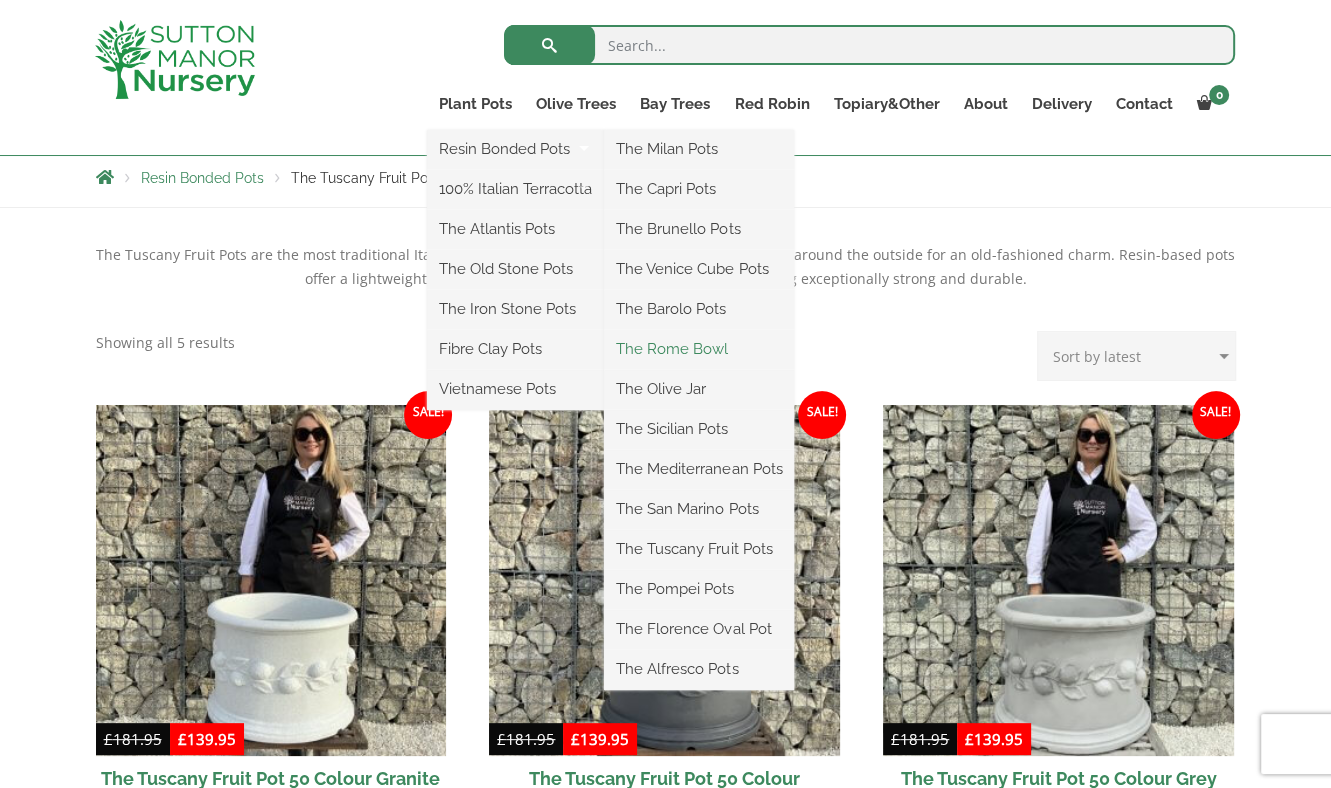 click on "The Rome Bowl" at bounding box center (699, 349) 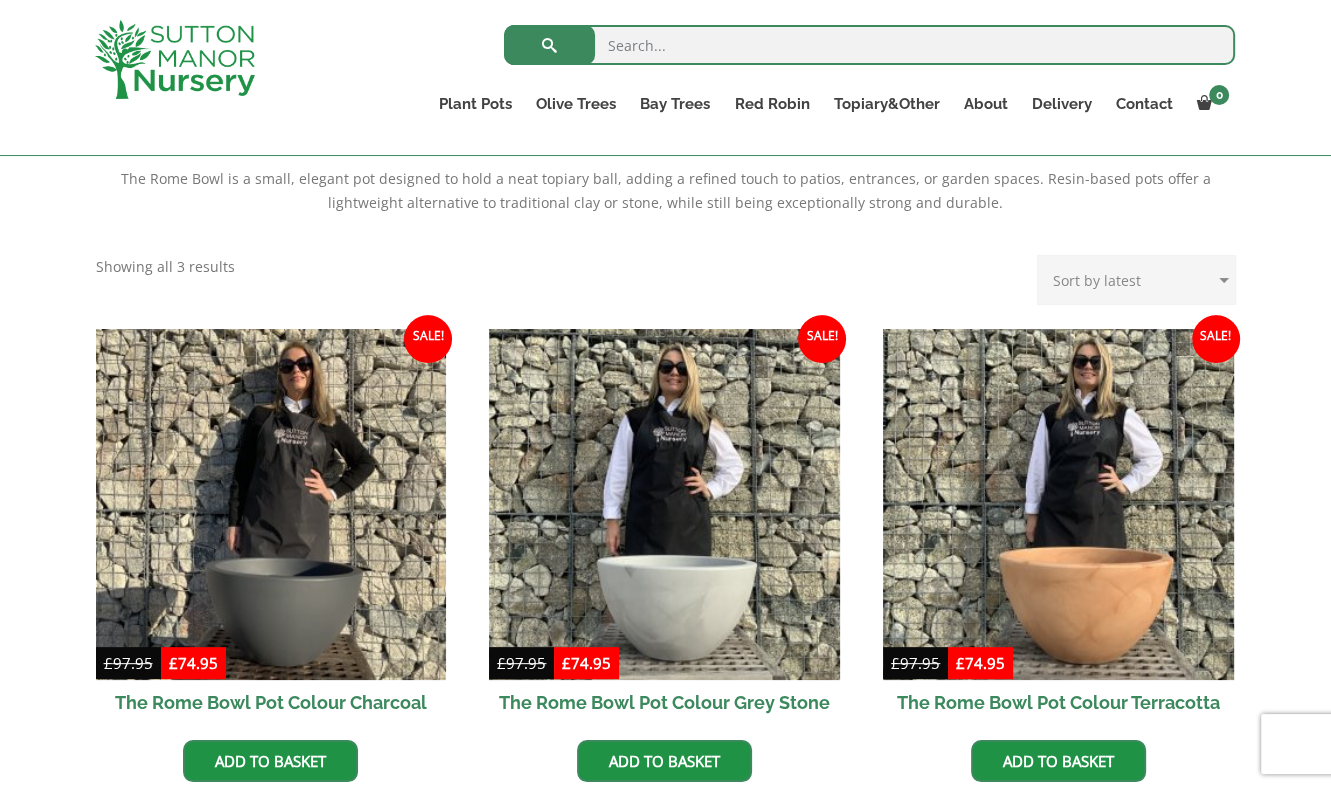 scroll, scrollTop: 546, scrollLeft: 0, axis: vertical 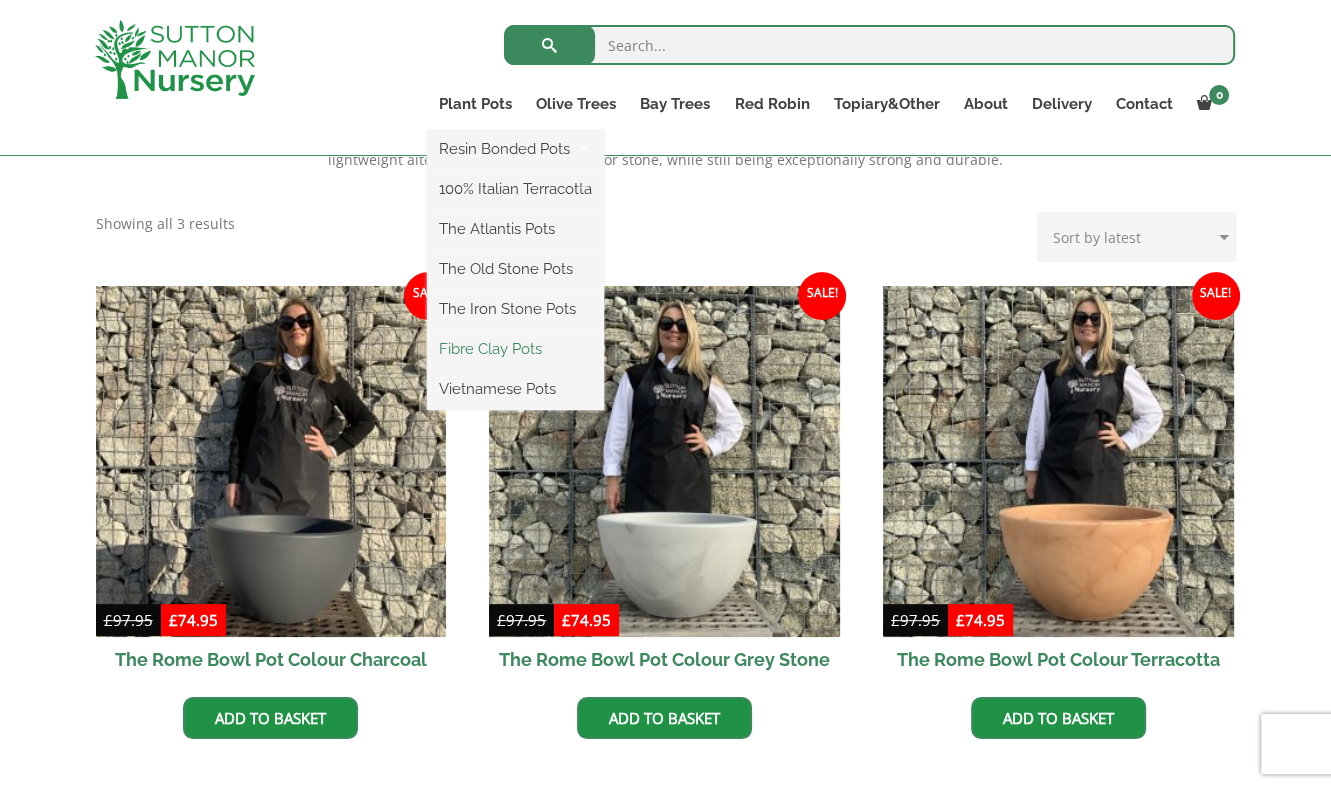 click on "Fibre Clay Pots" at bounding box center [515, 349] 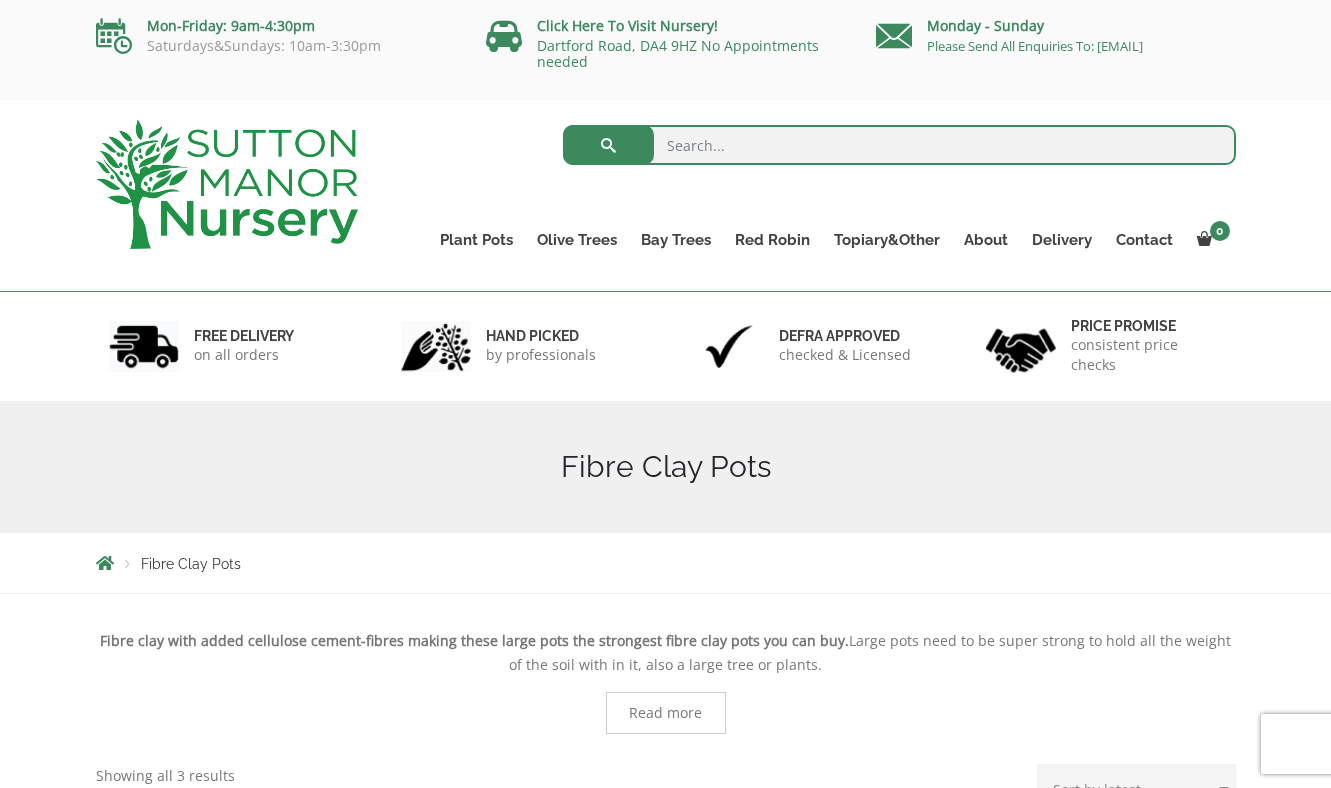 scroll, scrollTop: 0, scrollLeft: 0, axis: both 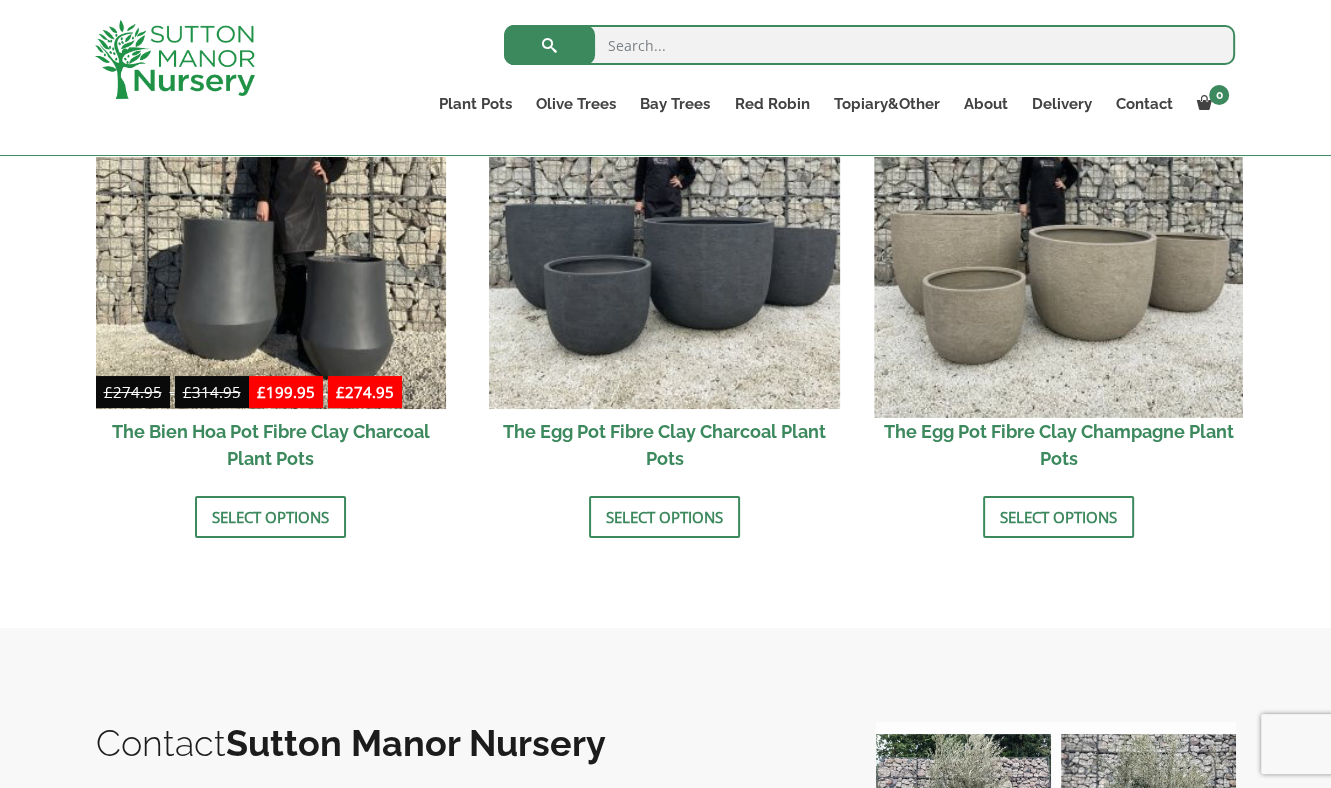 click at bounding box center (1058, 233) 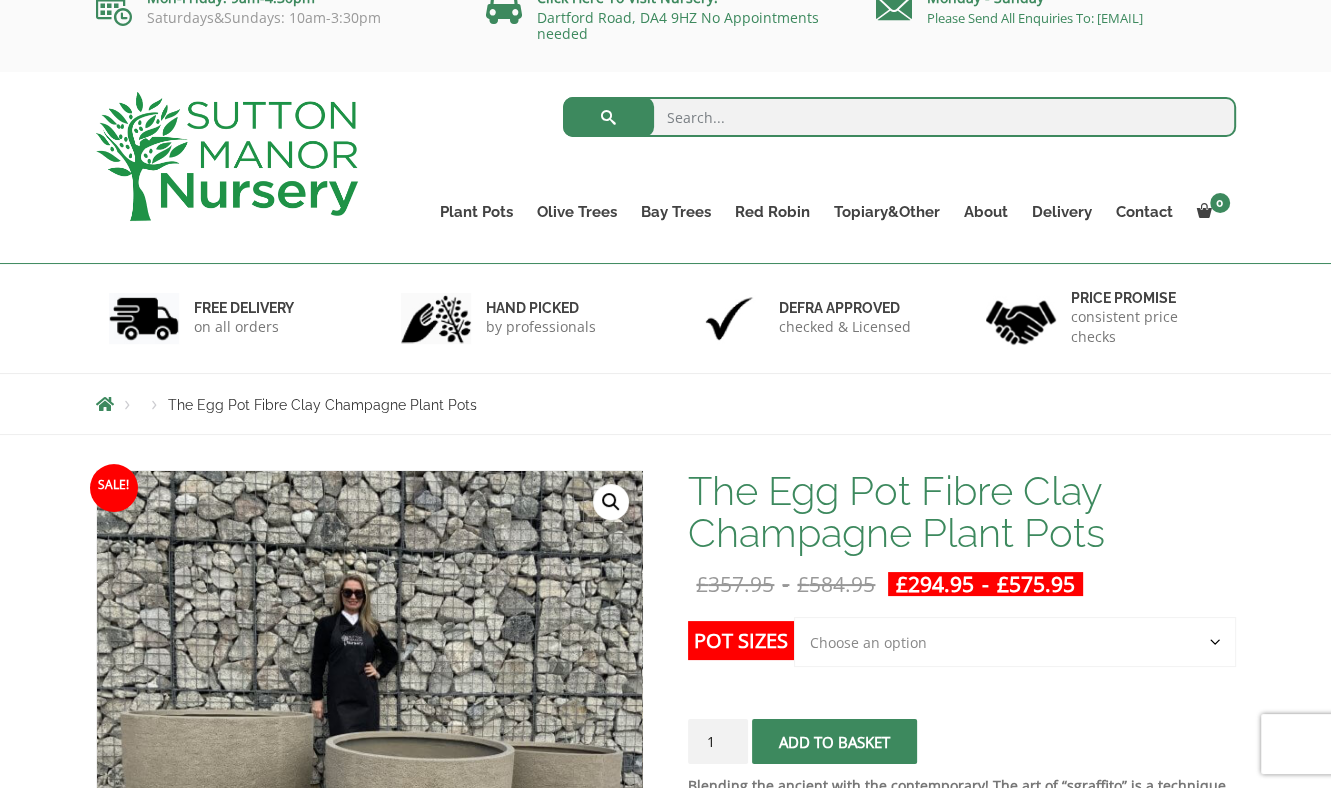 scroll, scrollTop: 0, scrollLeft: 0, axis: both 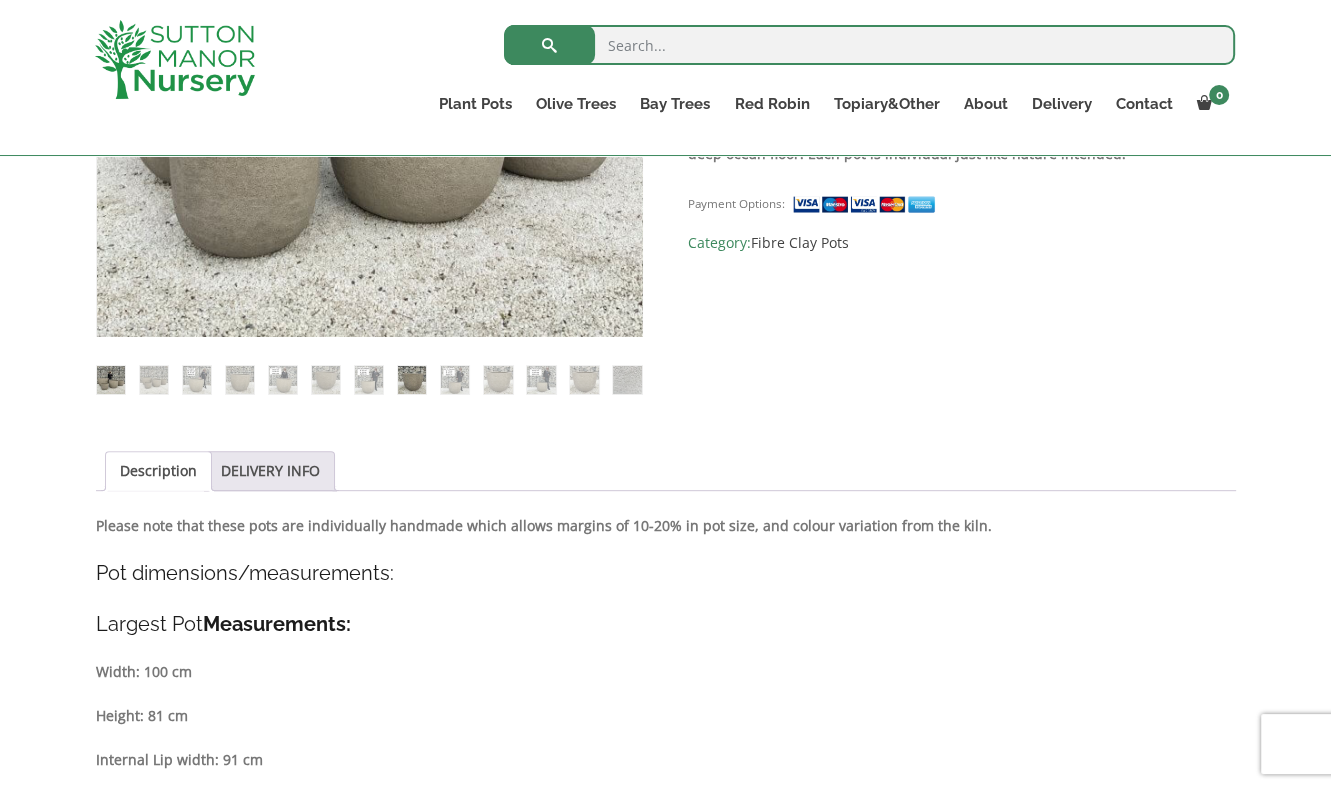 click at bounding box center [412, 380] 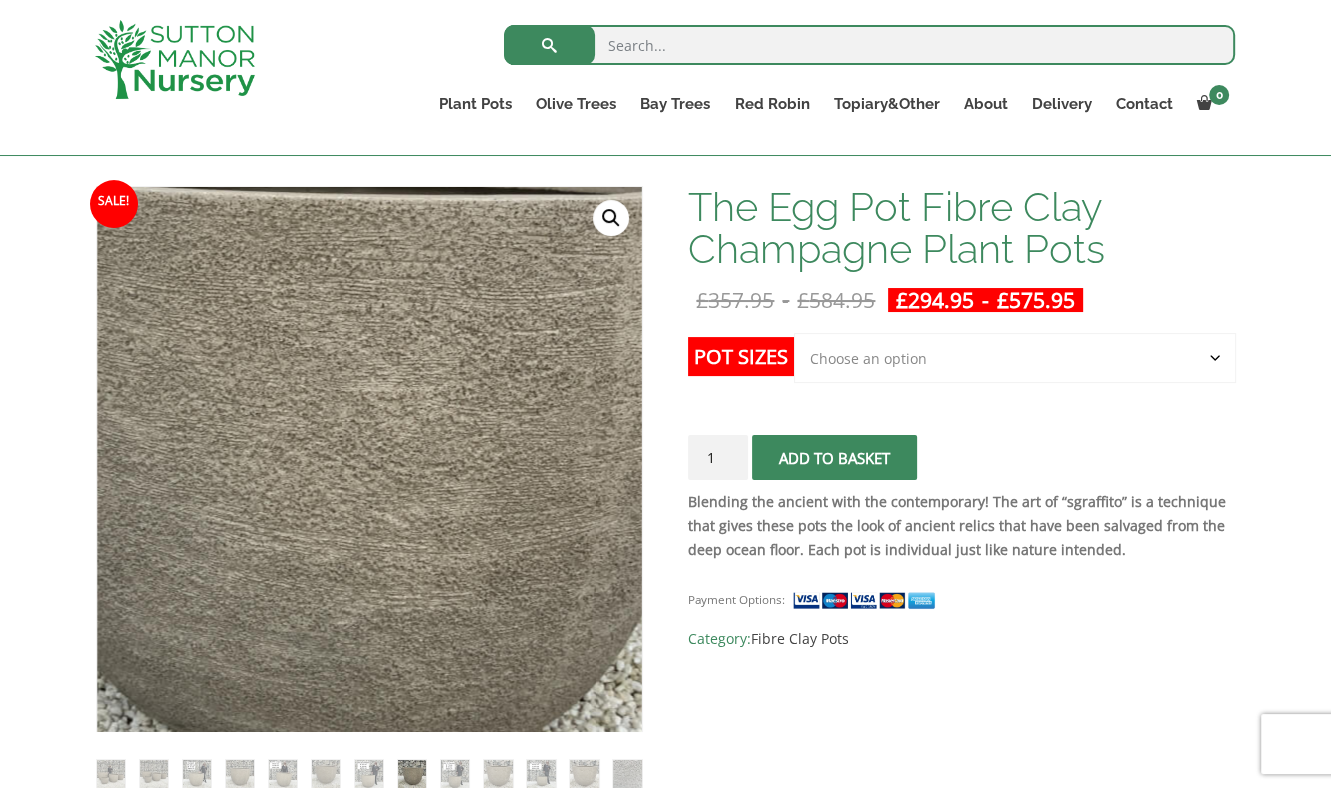 scroll, scrollTop: 277, scrollLeft: 0, axis: vertical 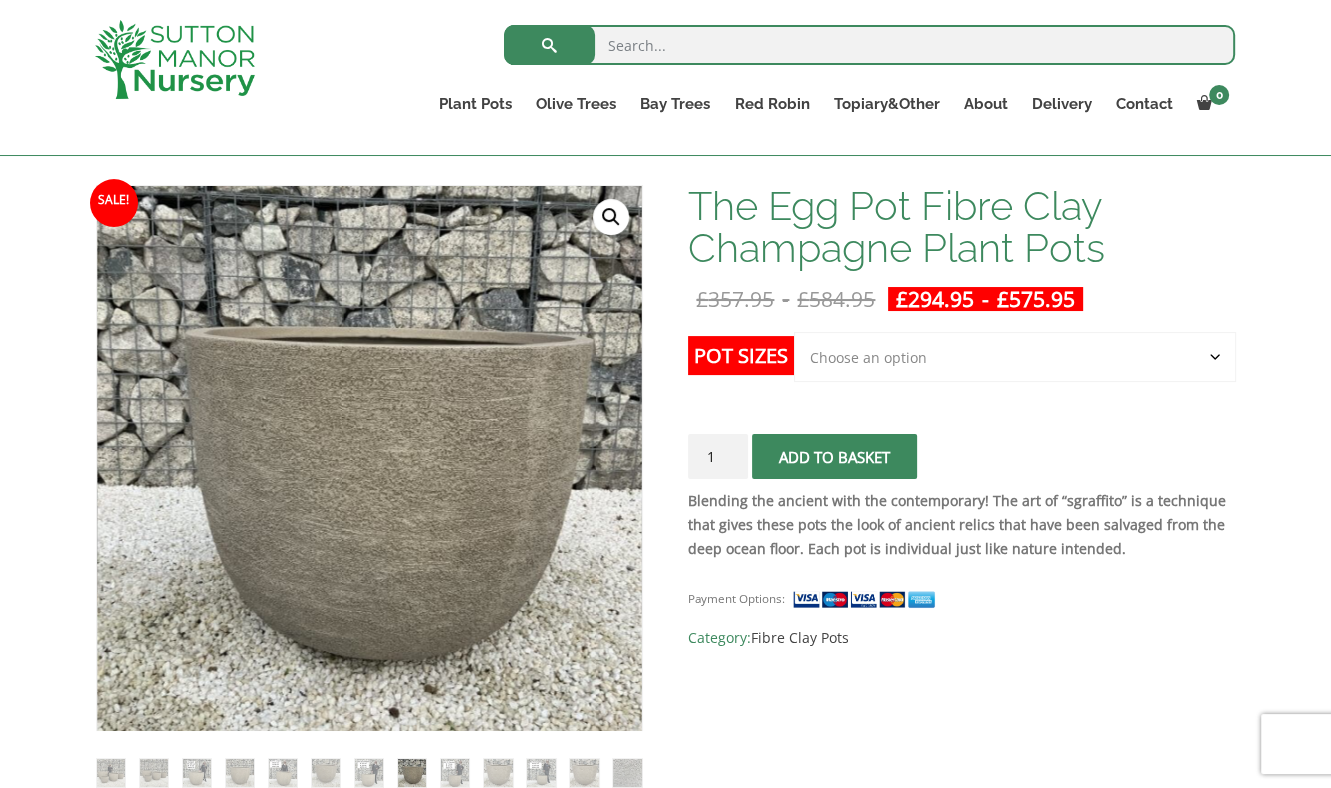 click on "Choose an option Click here to buy the 5th To Largest Pot In The Picture Click here to buy the 3rd To Largest Pot In The Picture Click here to buy the 2nd To Largest Pot In The Picture Click here to buy The Largest Pot In The Picture" 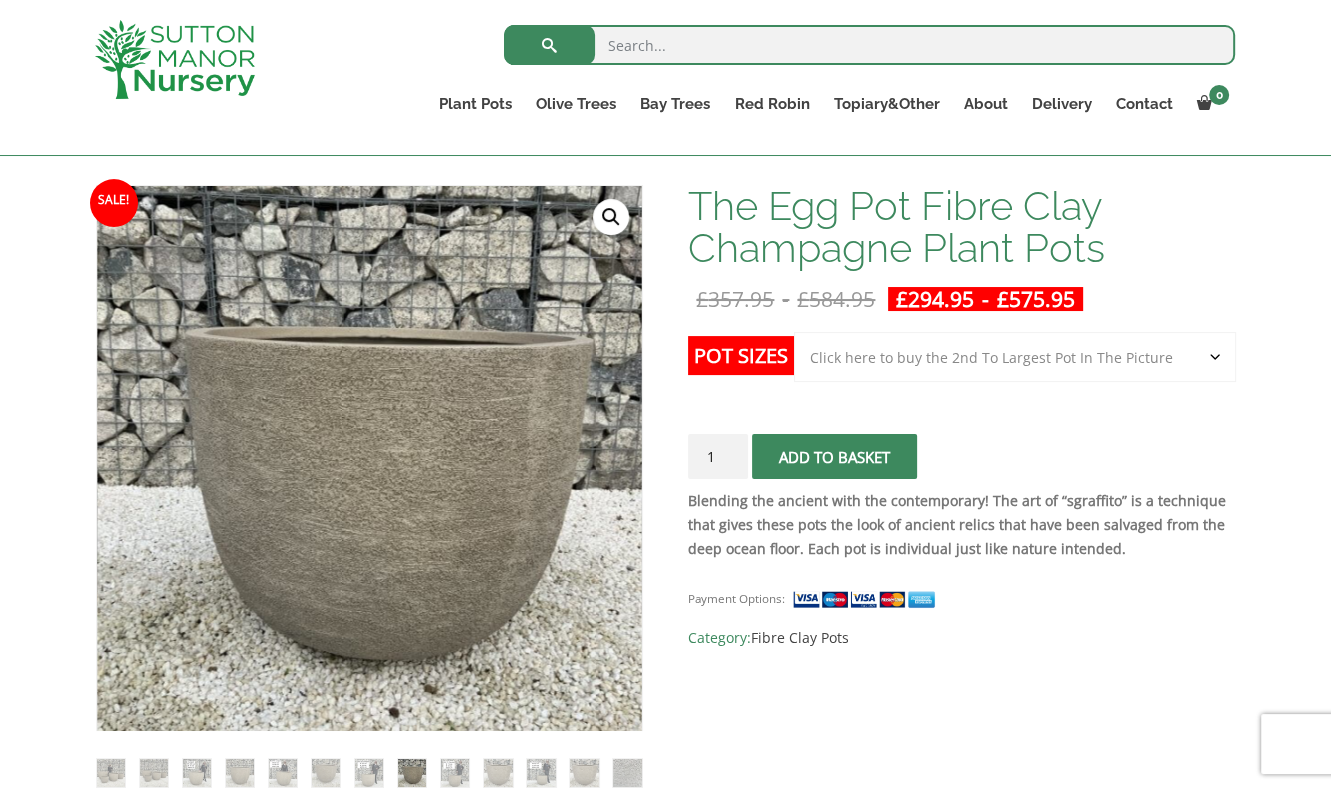 click on "Choose an option Click here to buy the 5th To Largest Pot In The Picture Click here to buy the 3rd To Largest Pot In The Picture Click here to buy the 2nd To Largest Pot In The Picture Click here to buy The Largest Pot In The Picture" 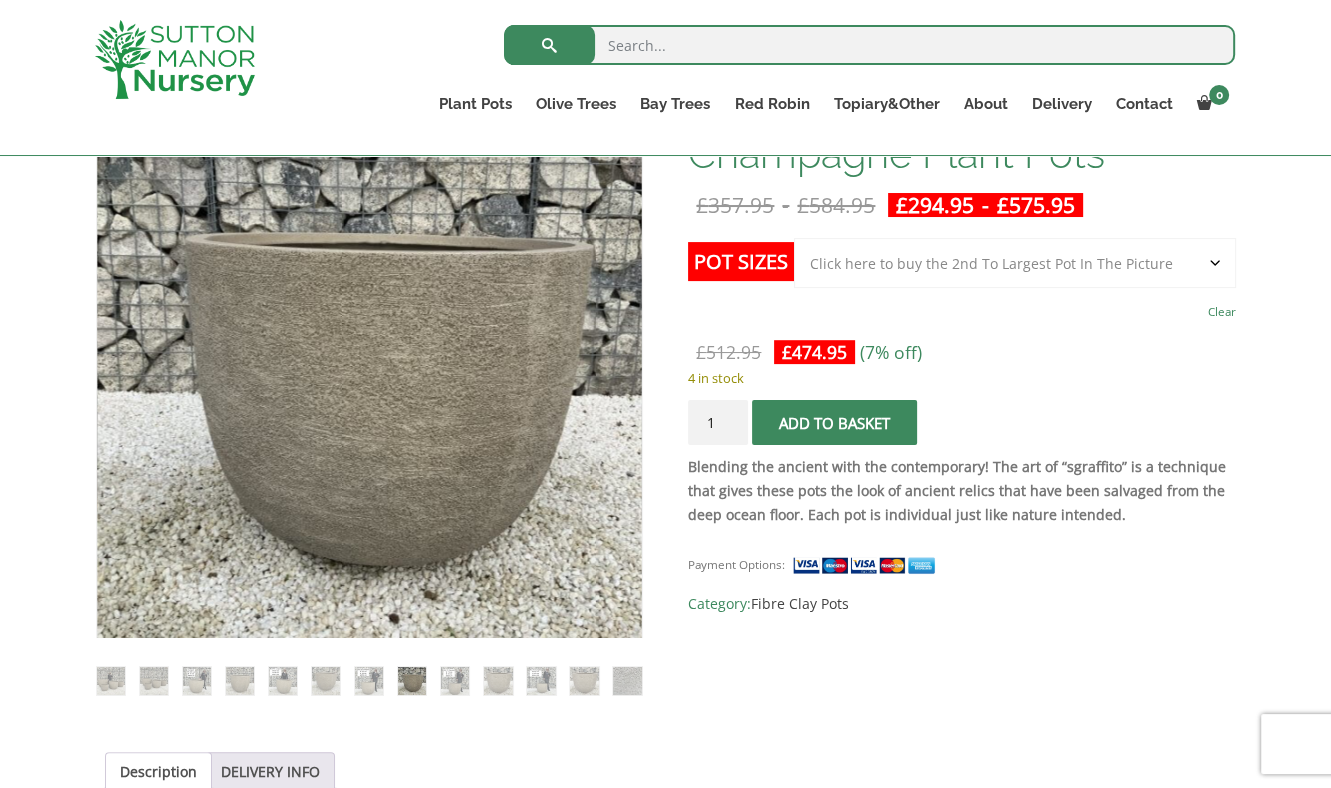 scroll, scrollTop: 375, scrollLeft: 0, axis: vertical 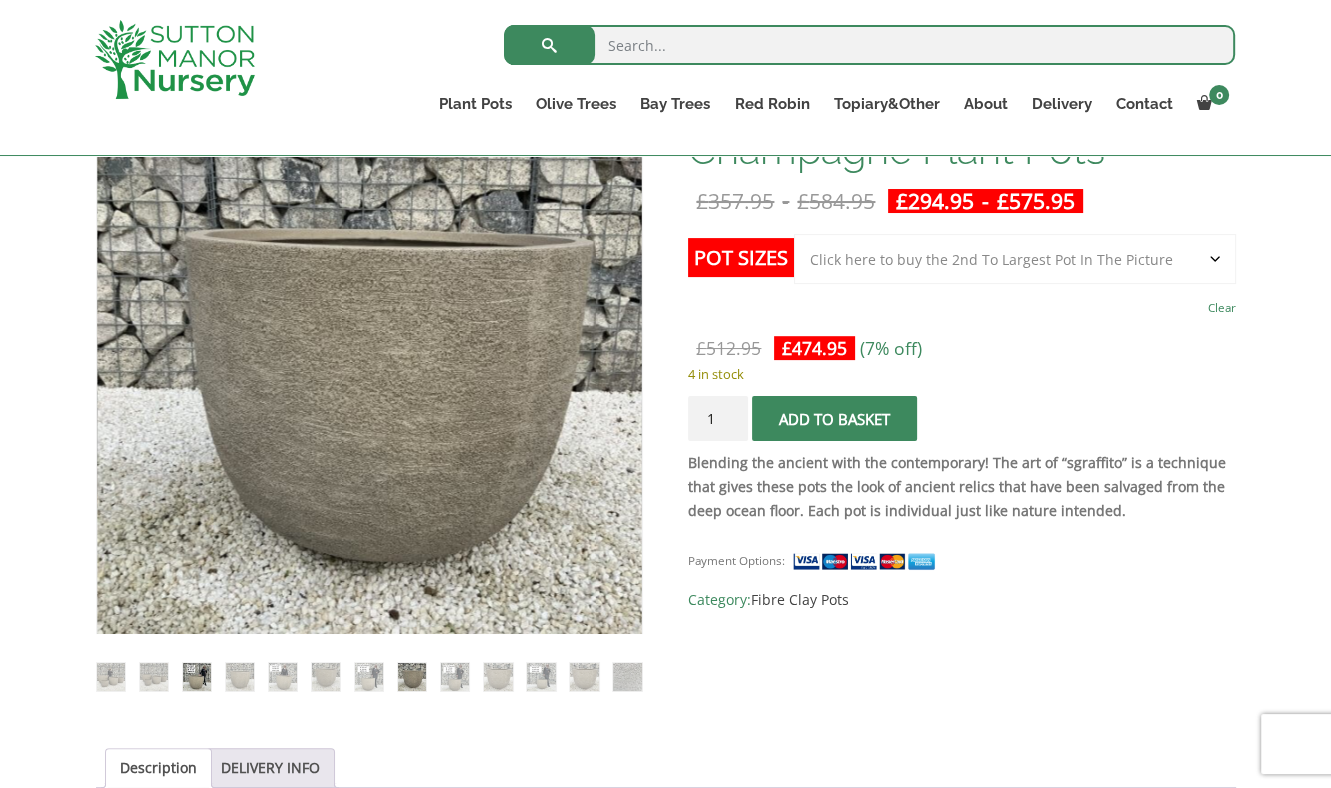 click at bounding box center [197, 677] 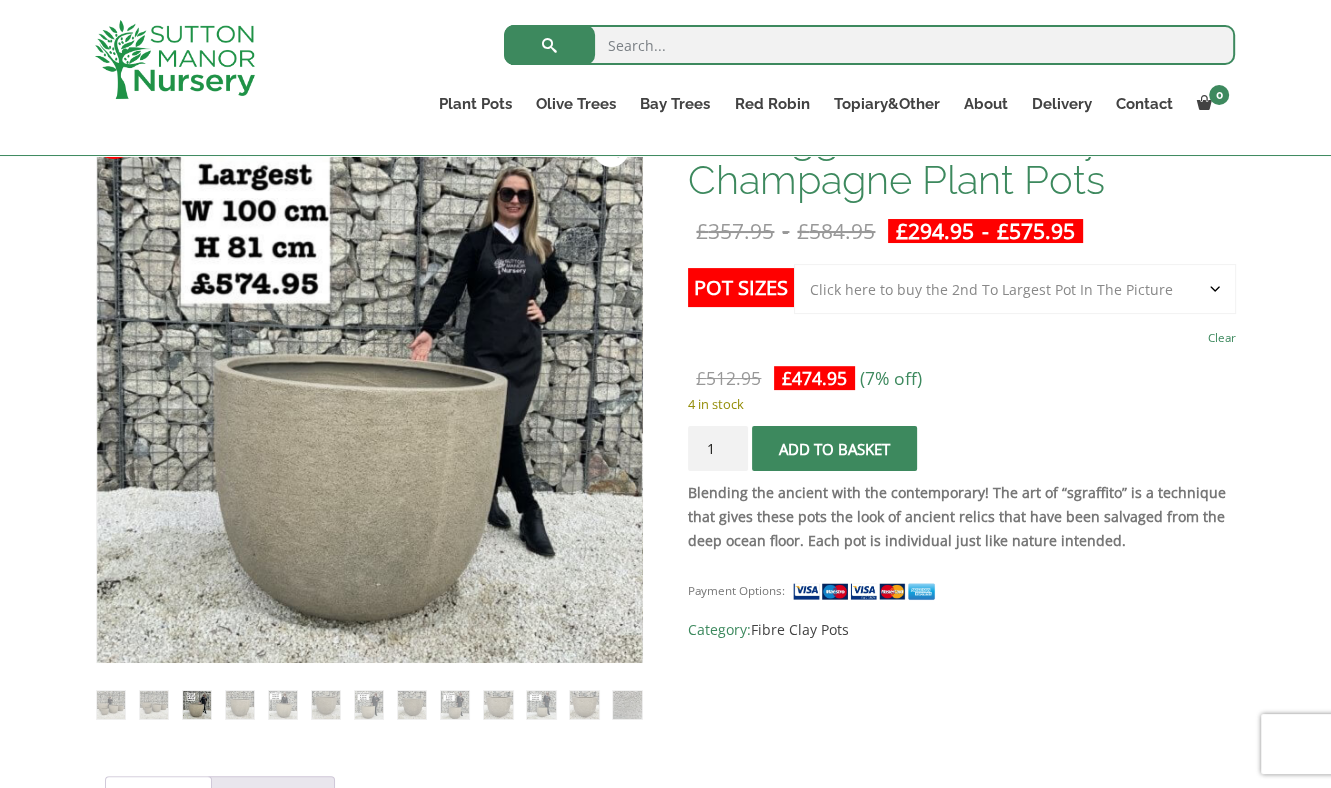 scroll, scrollTop: 346, scrollLeft: 0, axis: vertical 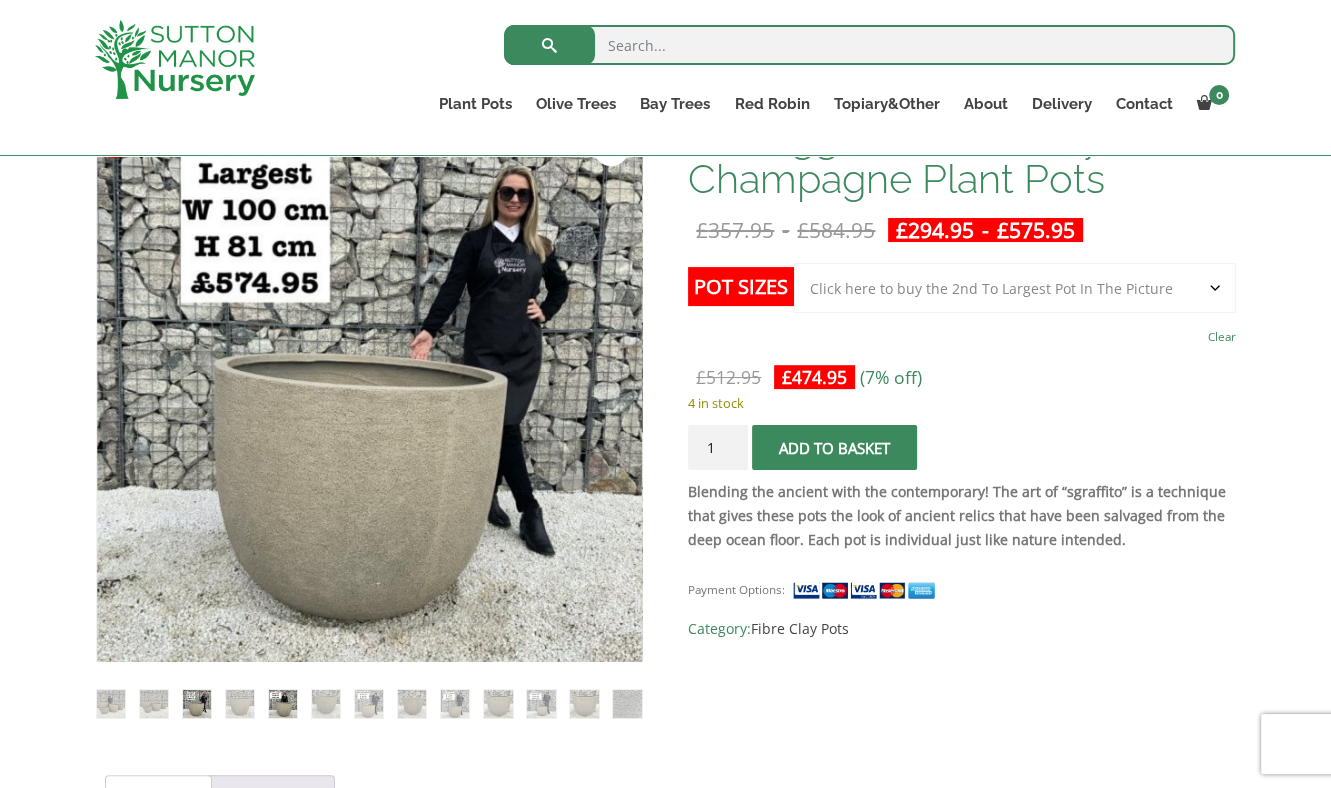 click at bounding box center (283, 704) 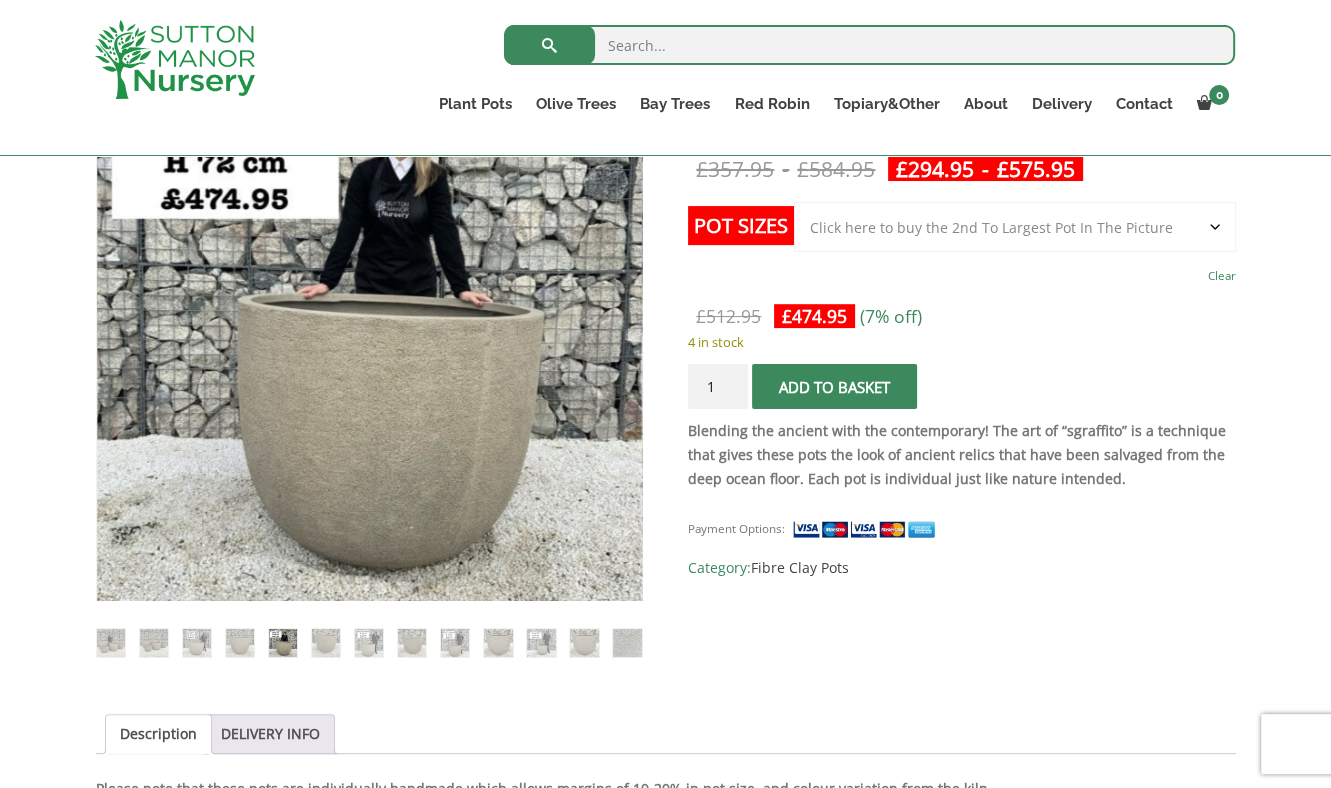 scroll, scrollTop: 421, scrollLeft: 0, axis: vertical 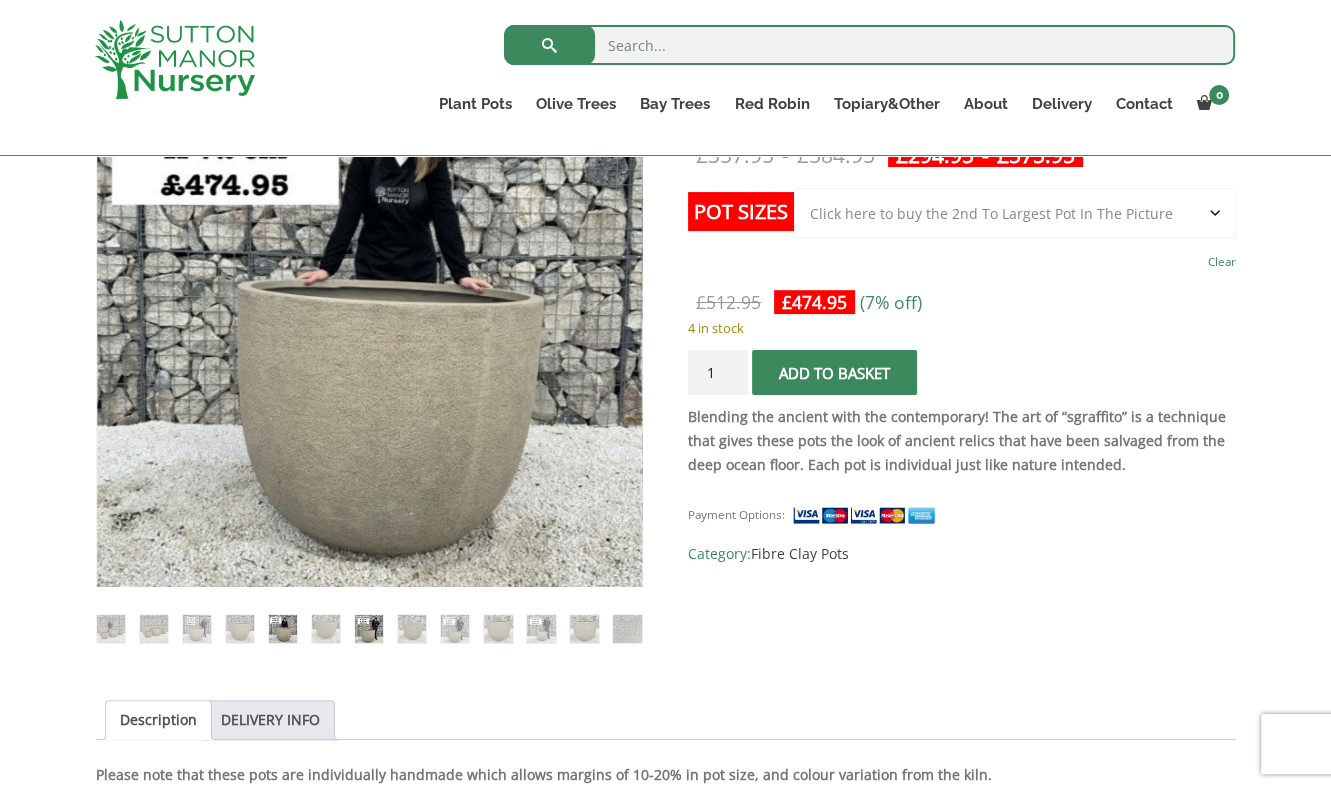 drag, startPoint x: 26, startPoint y: 476, endPoint x: 370, endPoint y: 630, distance: 376.89786 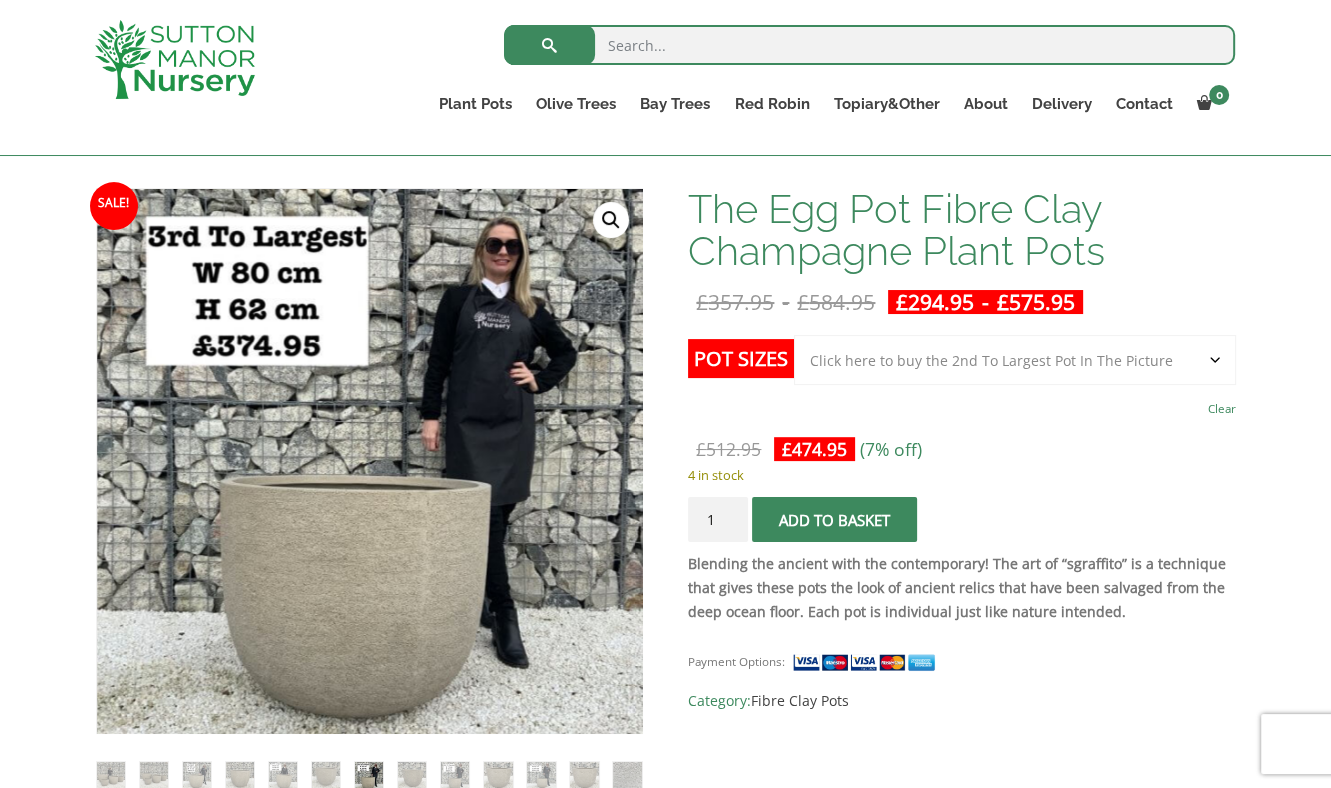 scroll, scrollTop: 273, scrollLeft: 0, axis: vertical 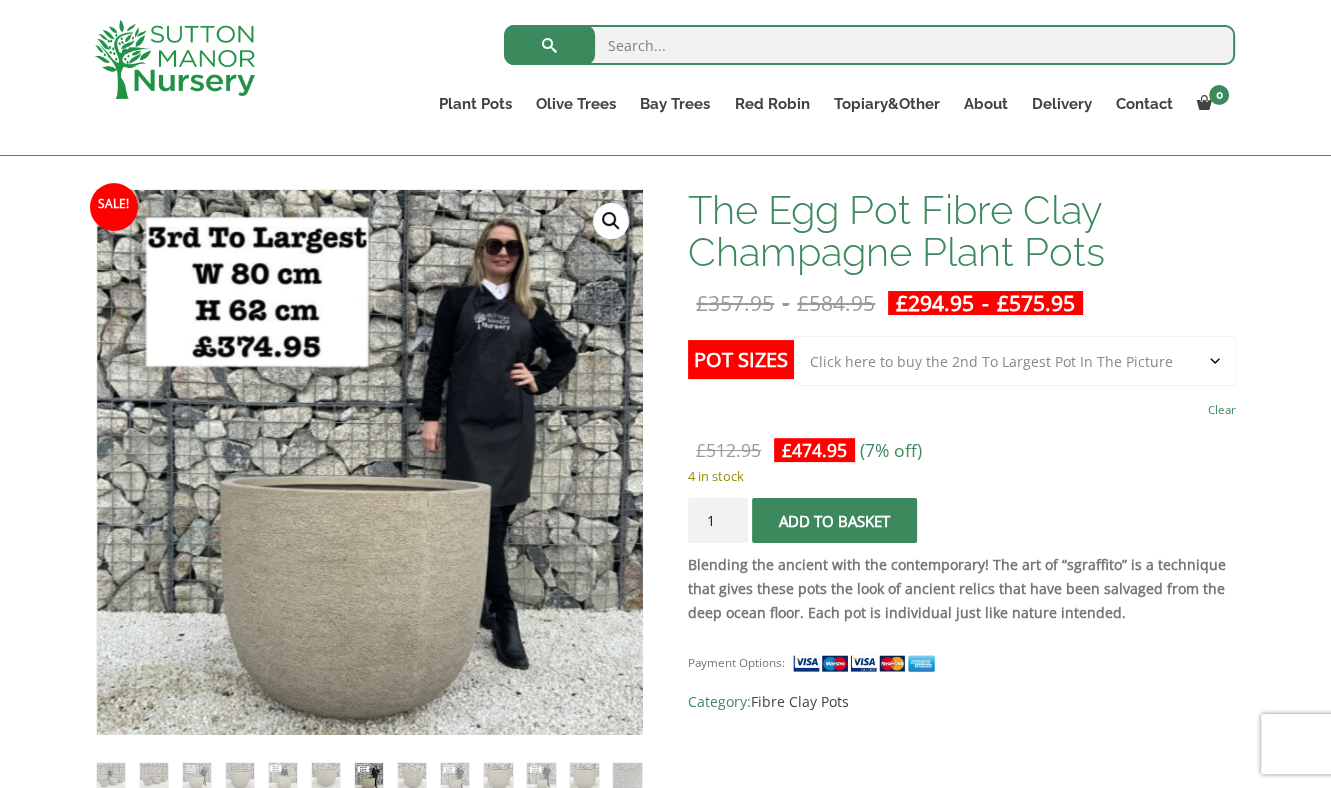 click on "Choose an option Click here to buy the 5th To Largest Pot In The Picture Click here to buy the 3rd To Largest Pot In The Picture Click here to buy the 2nd To Largest Pot In The Picture Click here to buy The Largest Pot In The Picture" 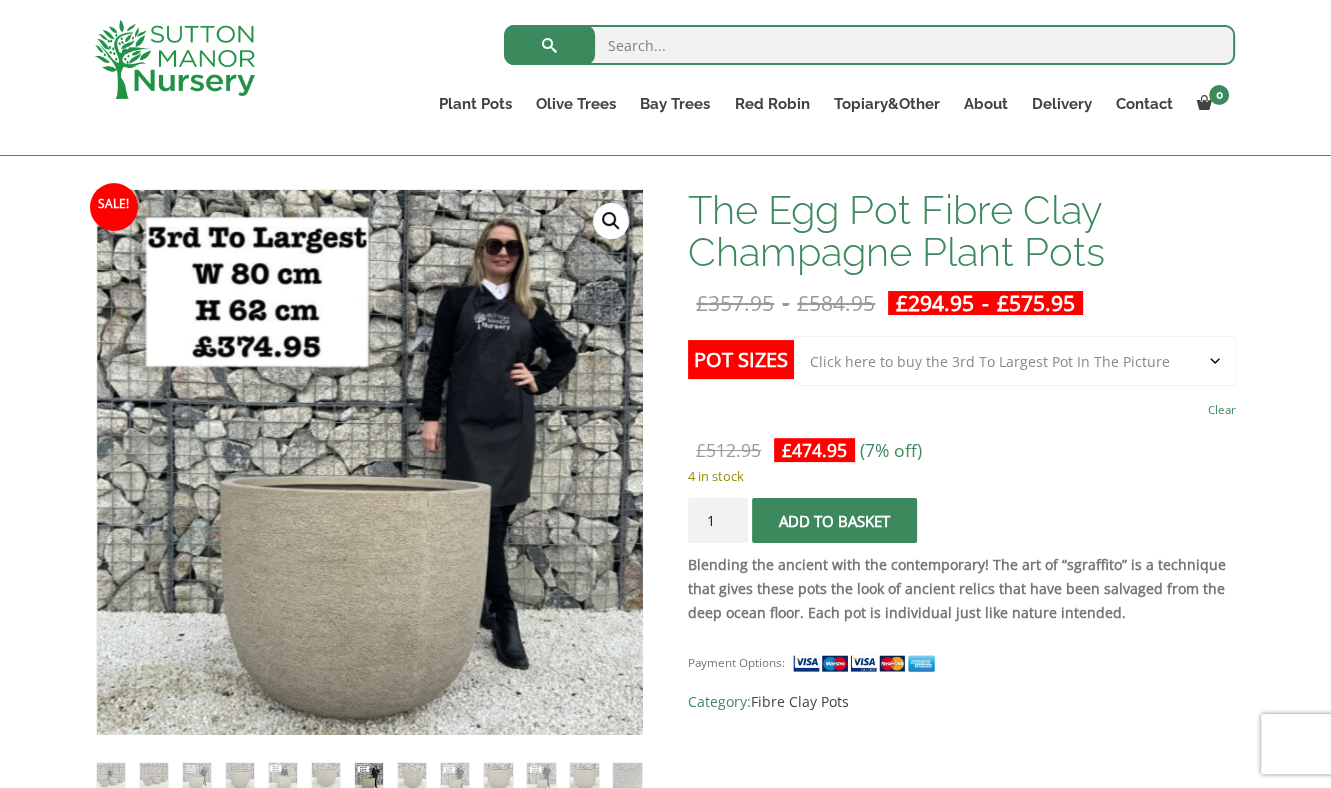 click on "Choose an option Click here to buy the 5th To Largest Pot In The Picture Click here to buy the 3rd To Largest Pot In The Picture Click here to buy the 2nd To Largest Pot In The Picture Click here to buy The Largest Pot In The Picture" 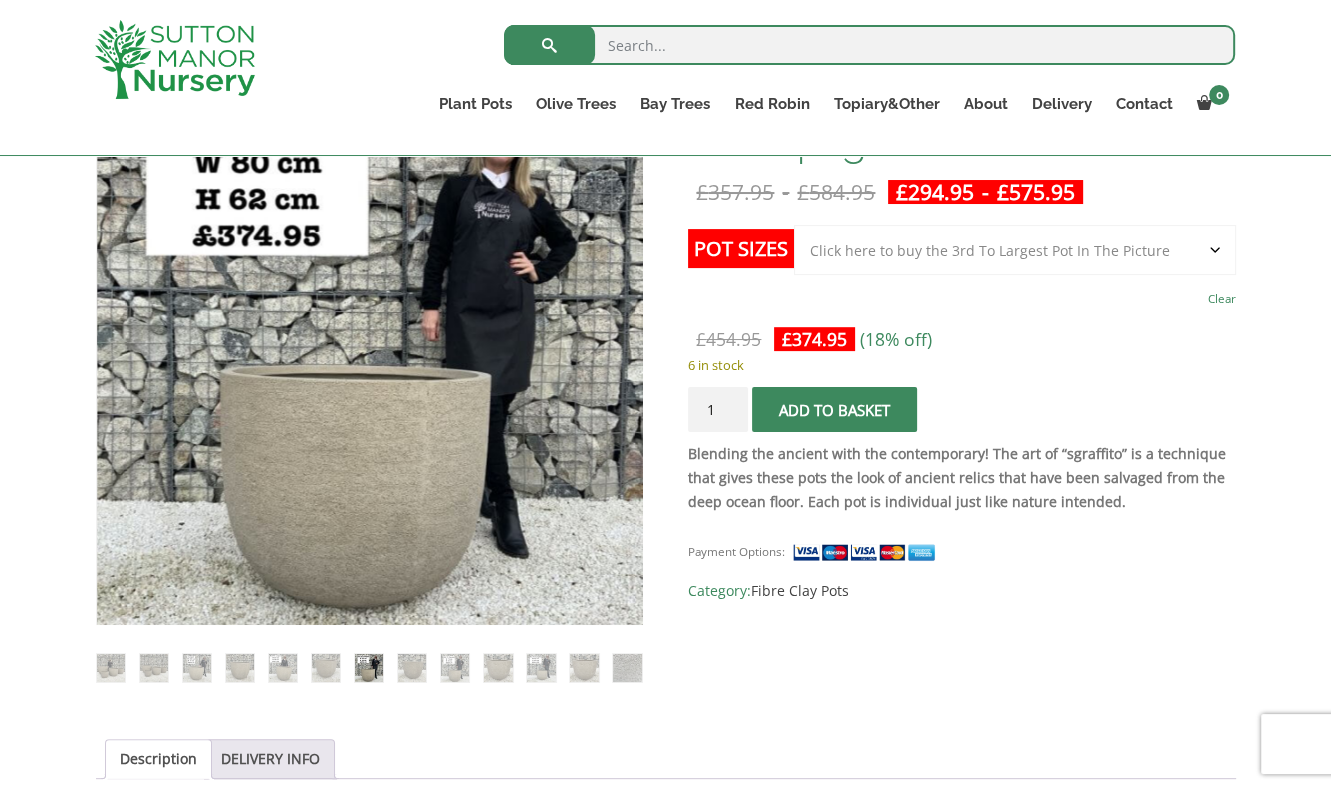scroll, scrollTop: 369, scrollLeft: 0, axis: vertical 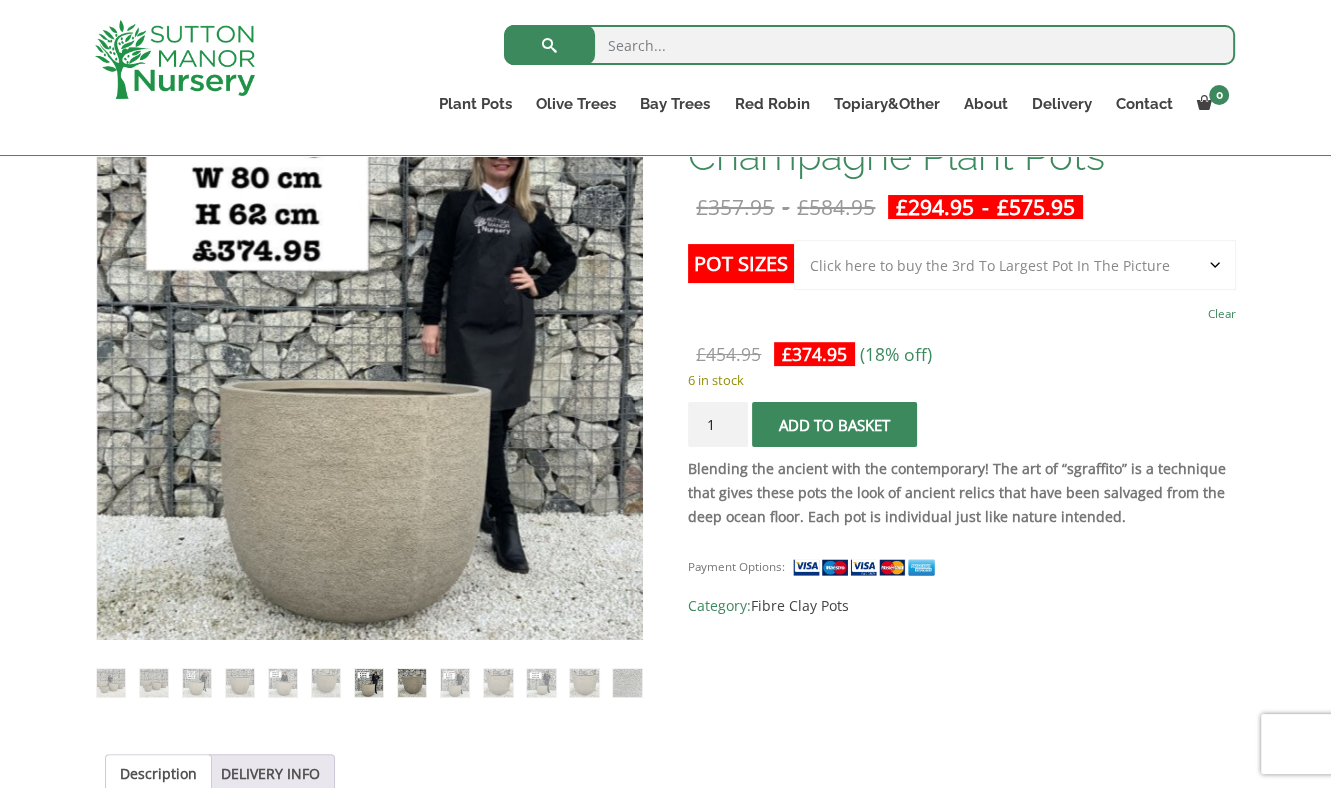 click at bounding box center [412, 683] 